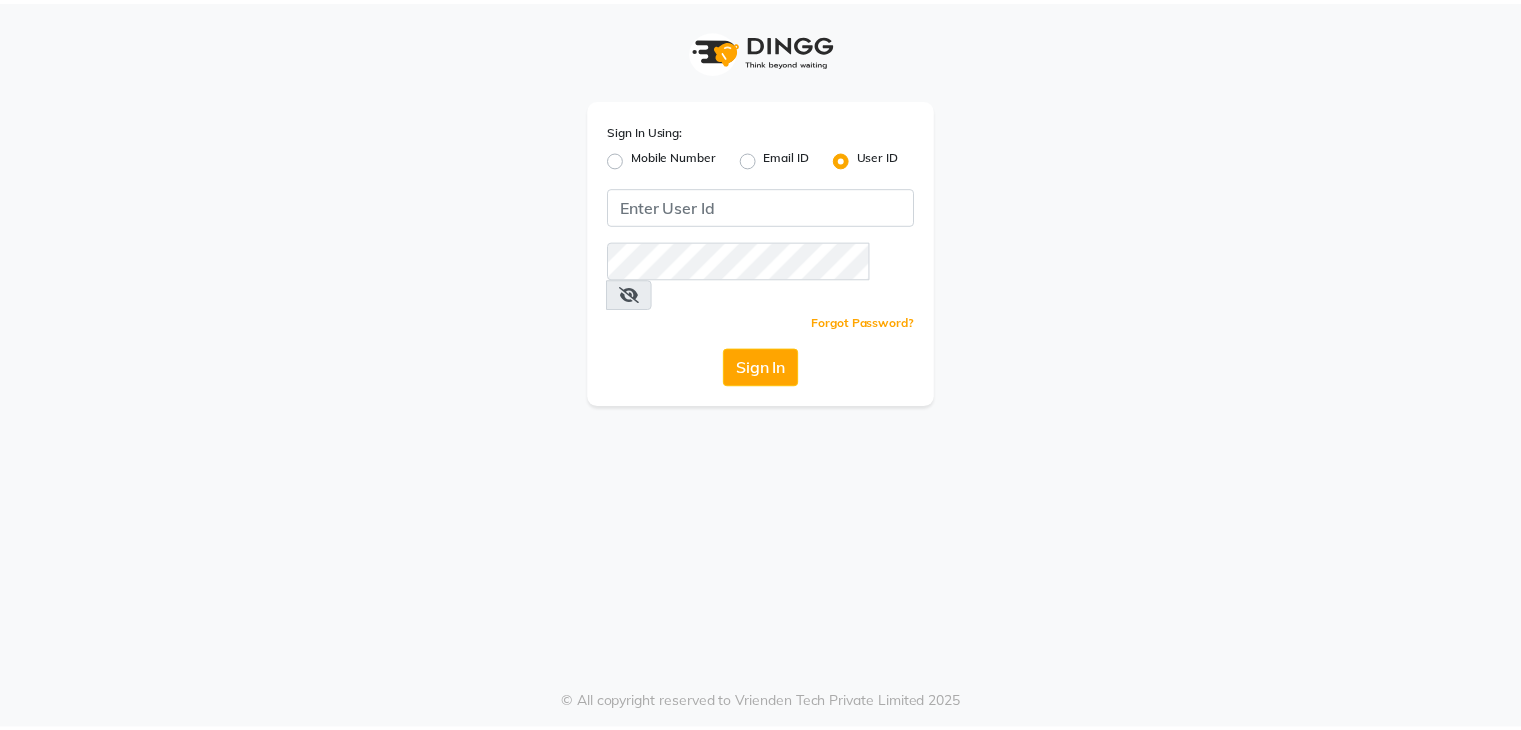 scroll, scrollTop: 0, scrollLeft: 0, axis: both 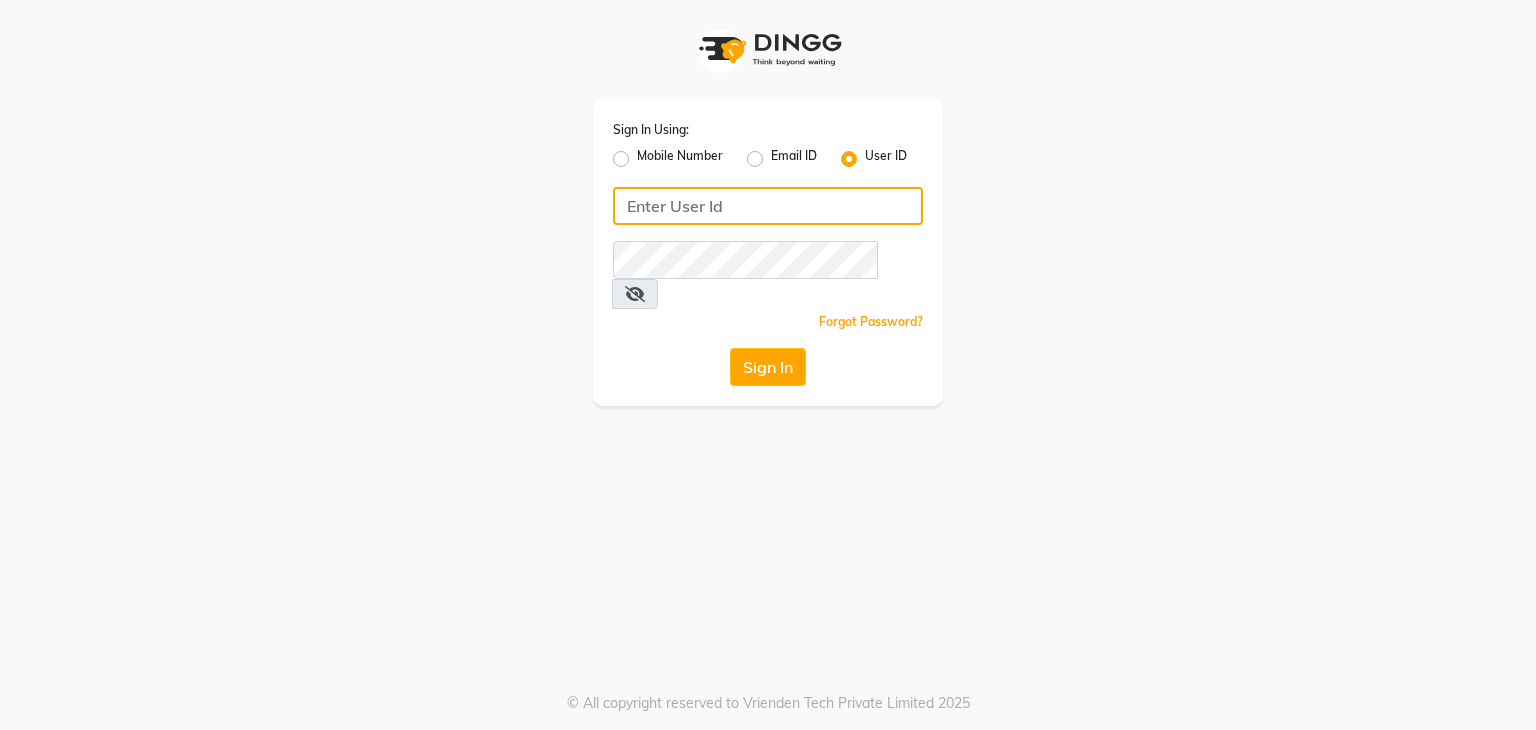 click 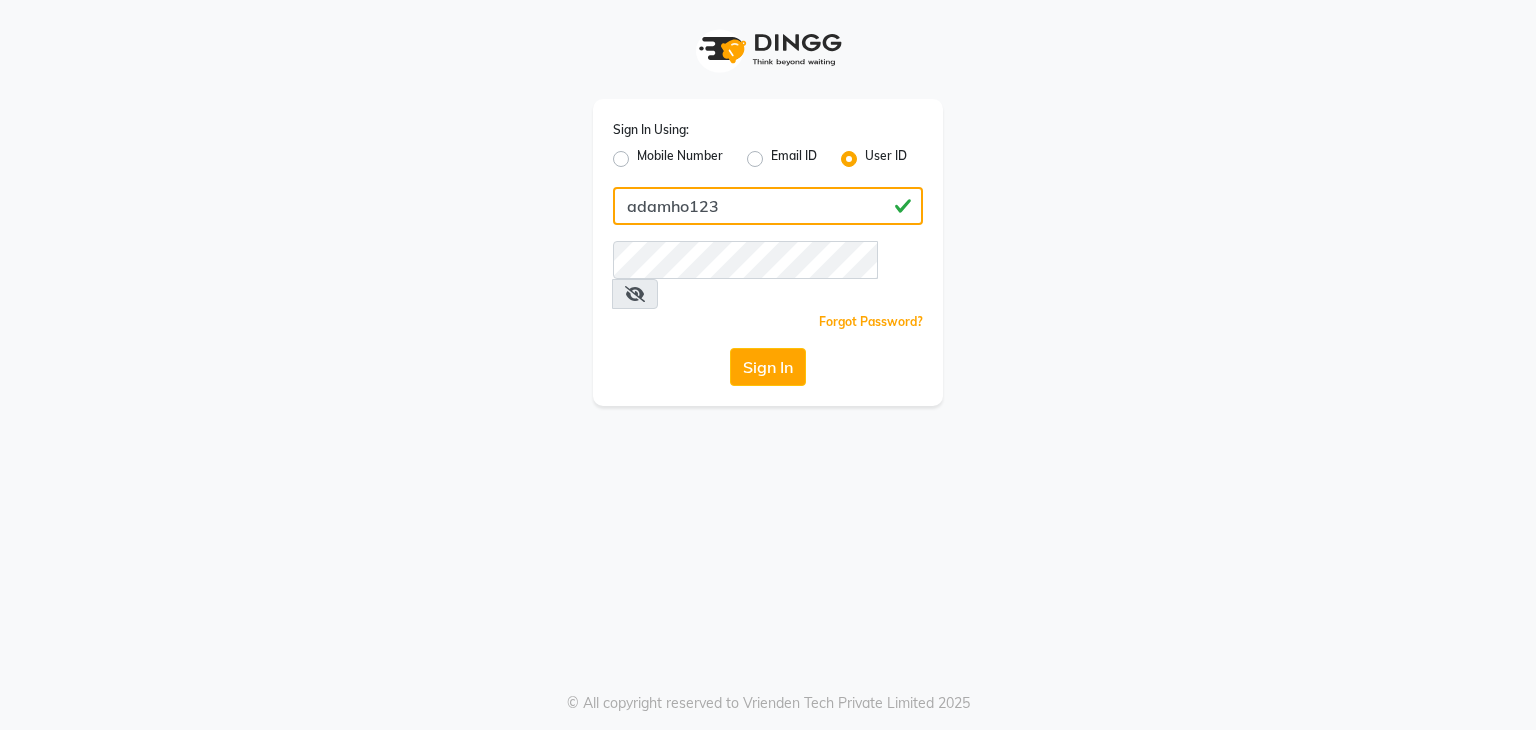 type on "adamho123" 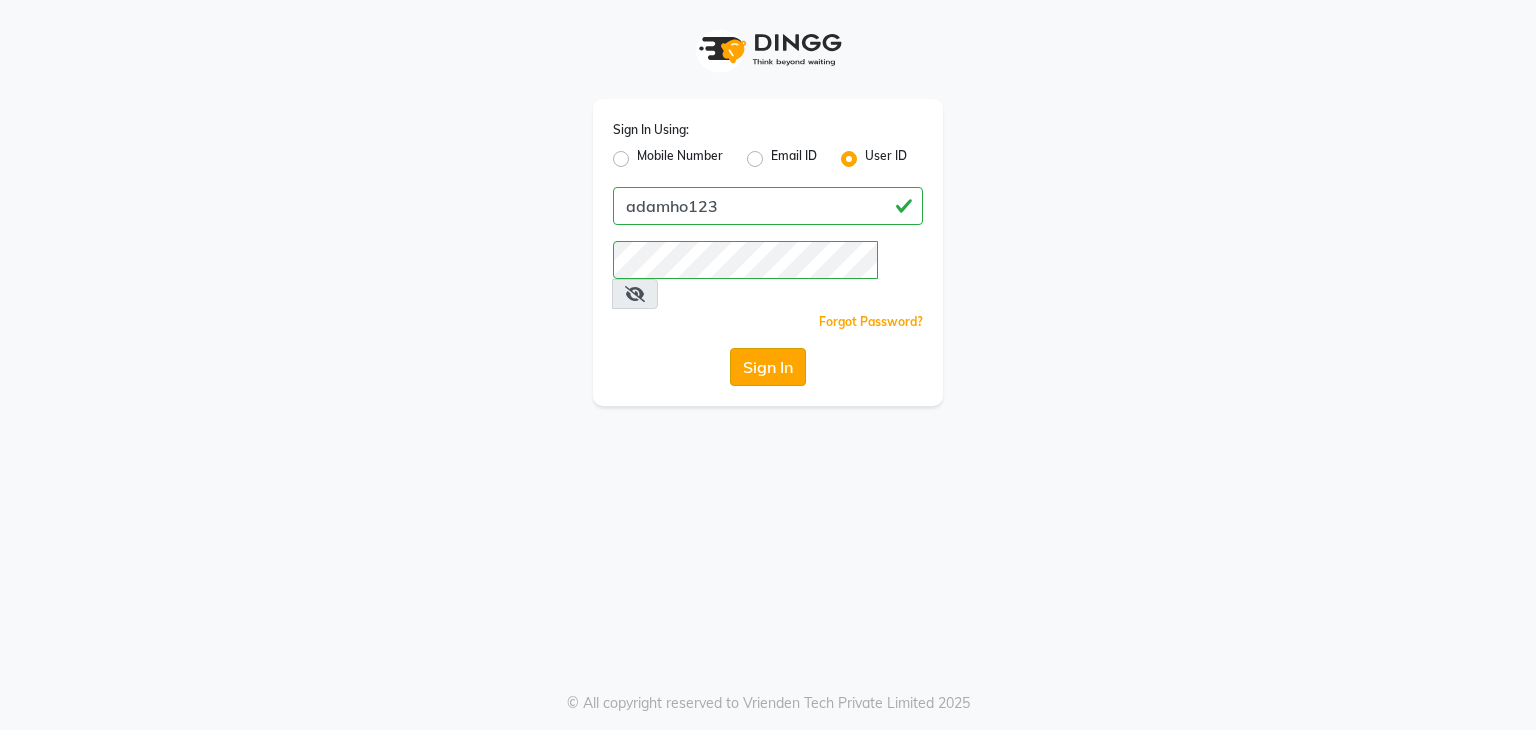 click on "Sign In" 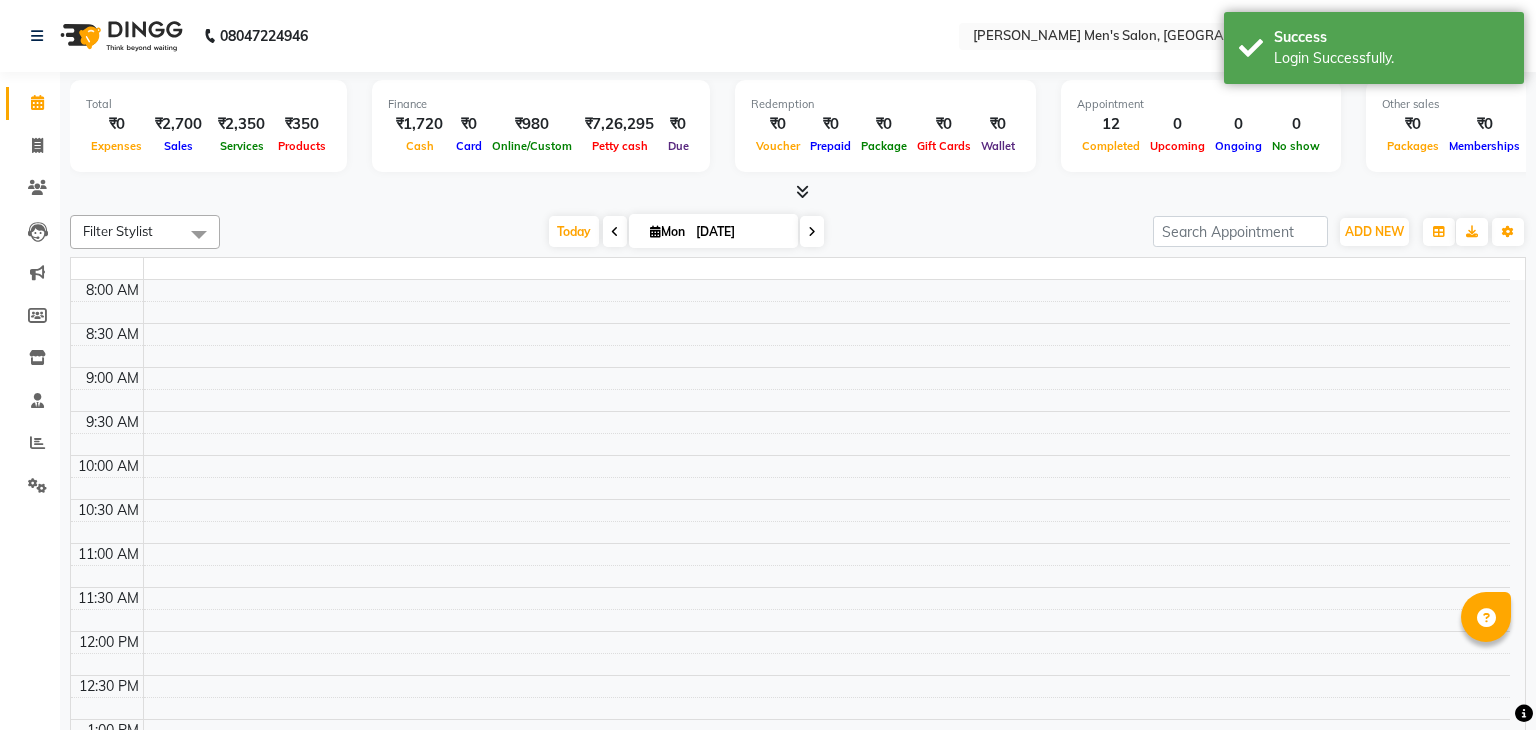 select on "en" 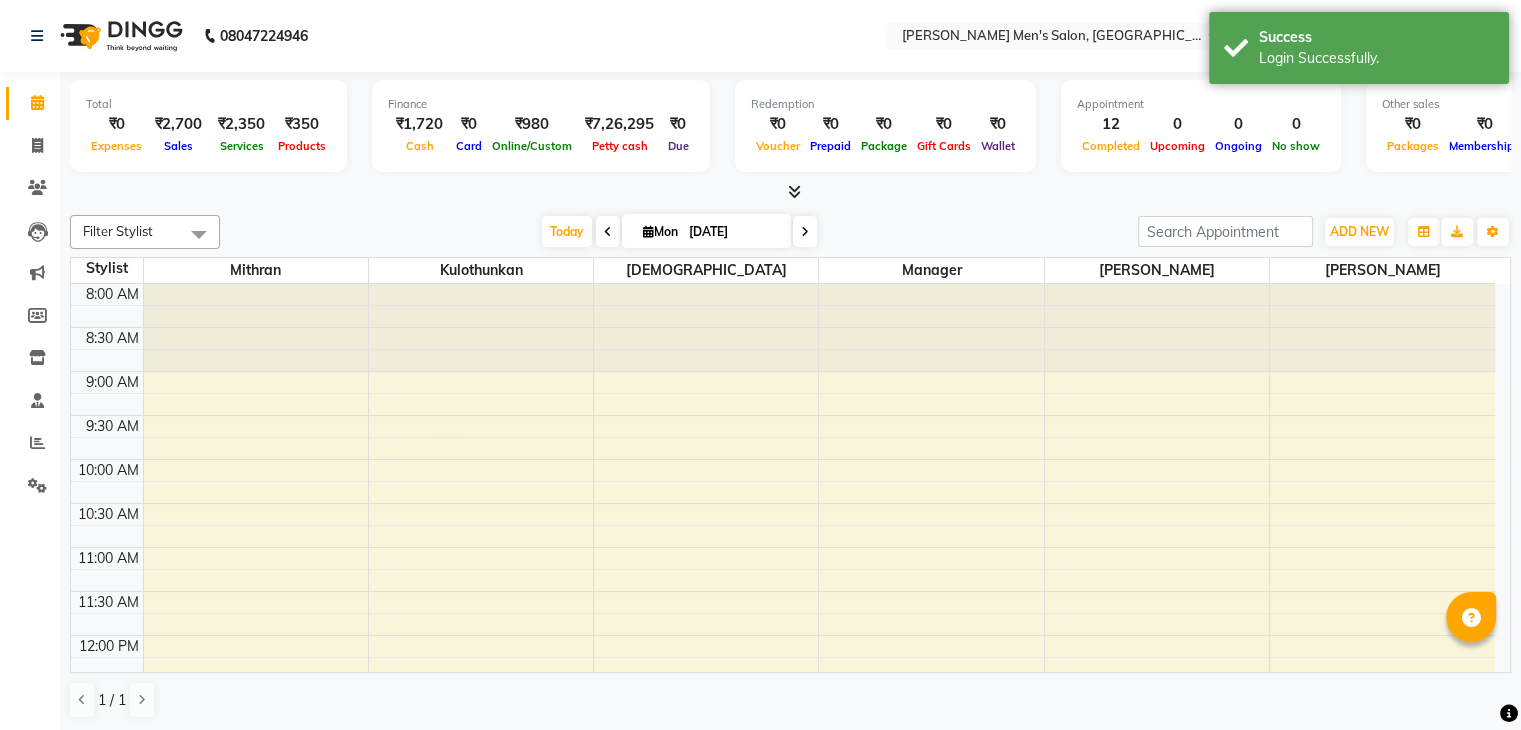 scroll, scrollTop: 0, scrollLeft: 0, axis: both 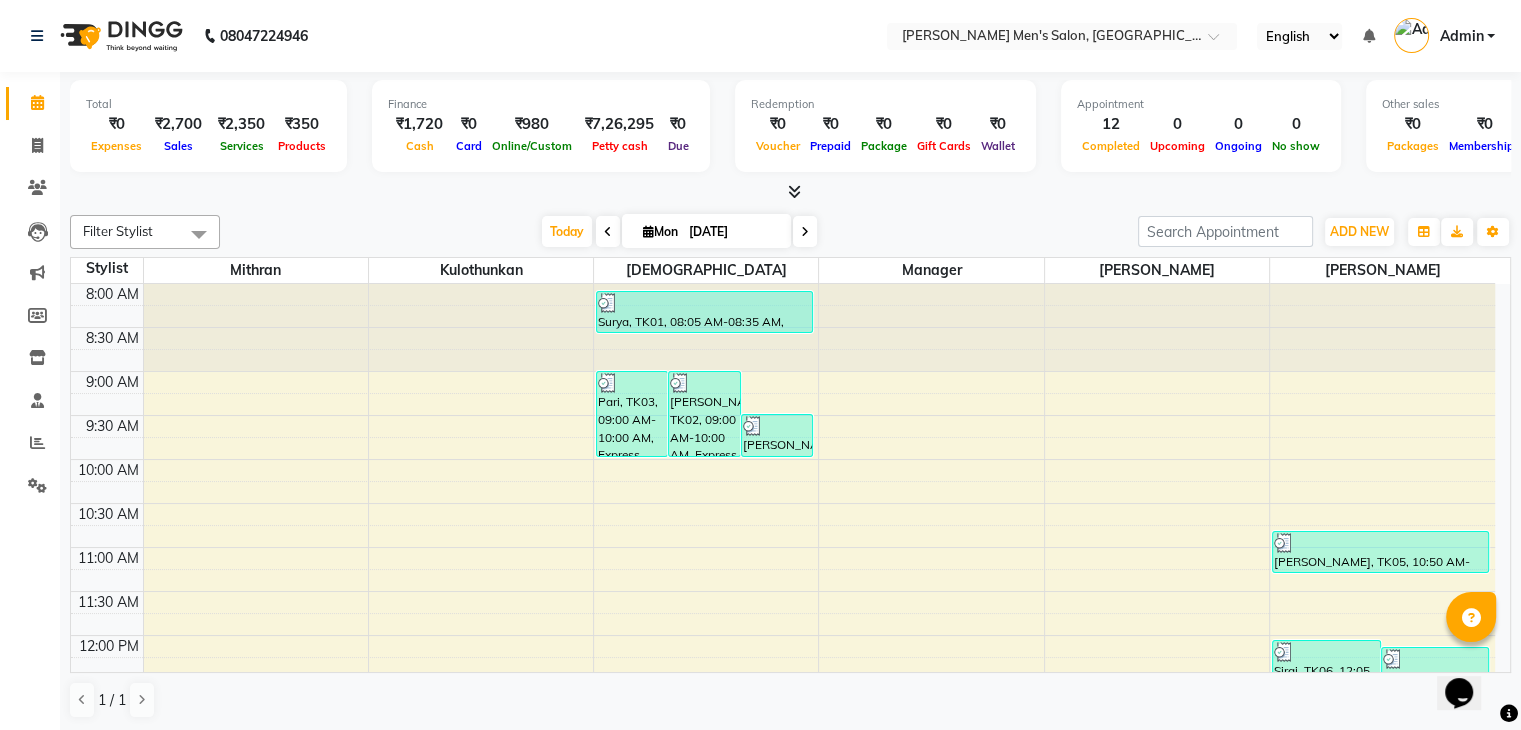 click on "08047224946 Select Location × Adam Affordable Men's Salon, Krishnagiri English ENGLISH Español العربية मराठी हिंदी ગુજરાતી தமிழ் 中文 Notifications nothing to show Admin Manage Profile Change Password Sign out  Version:3.15.4" 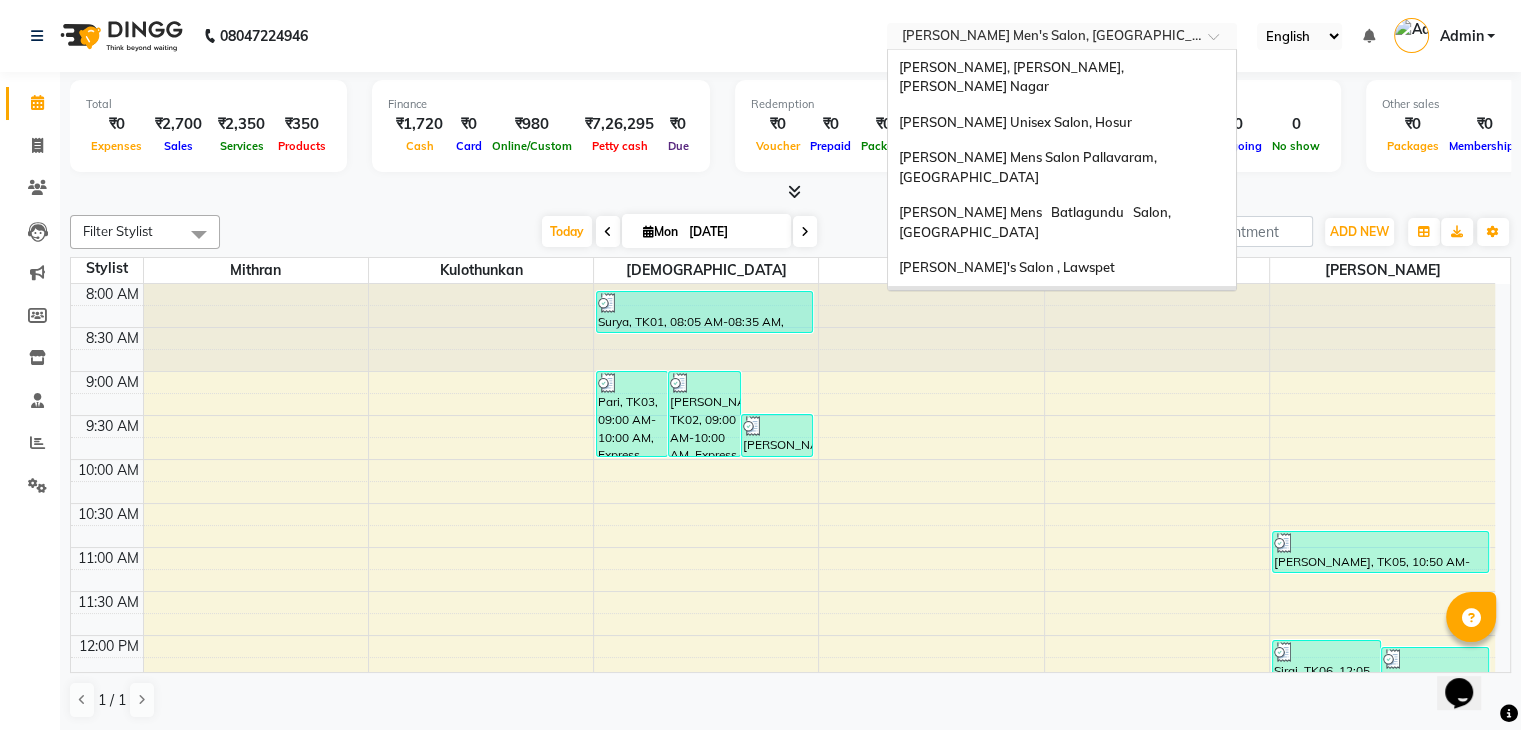 click at bounding box center (1042, 38) 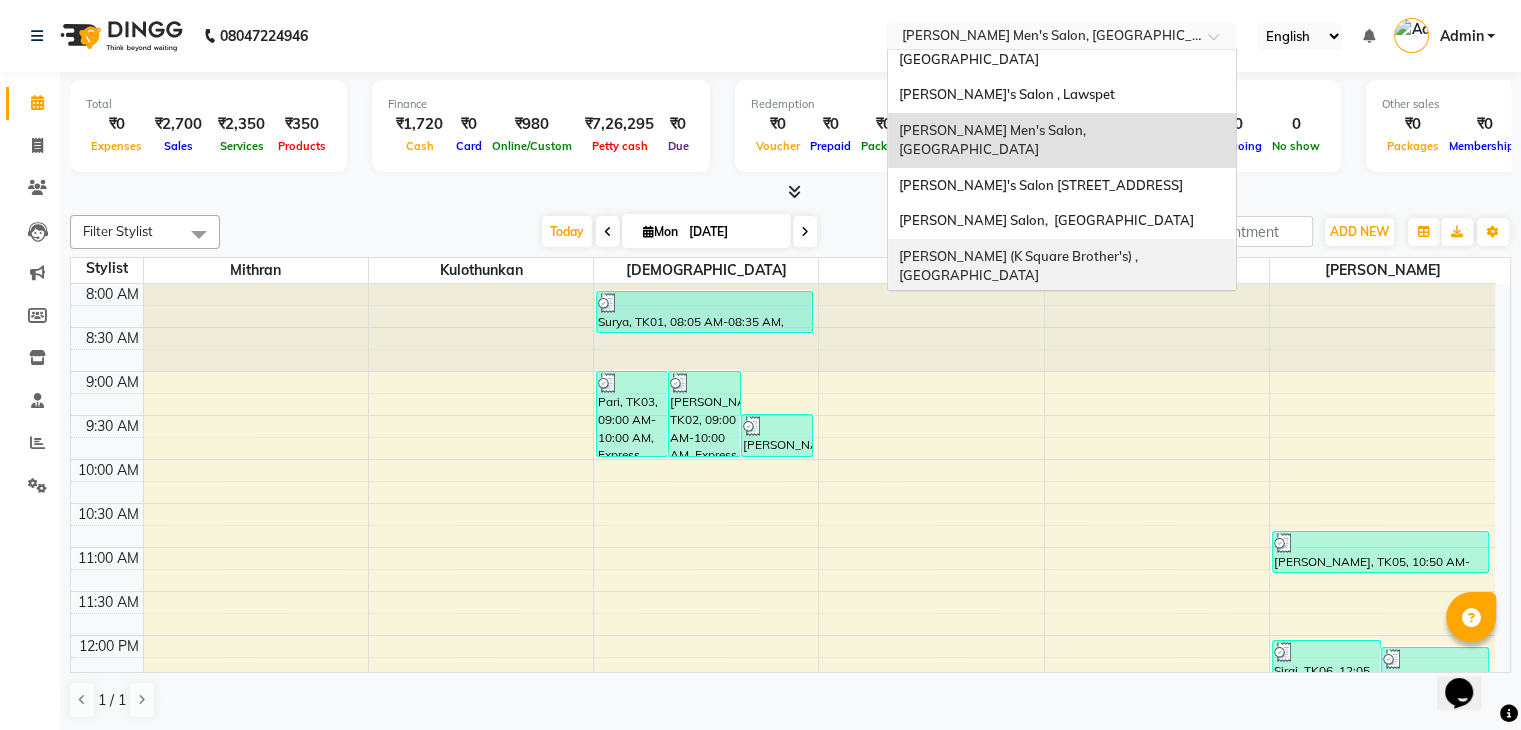 click on "[PERSON_NAME] (K Square Brother's) , [GEOGRAPHIC_DATA]" at bounding box center (1019, 266) 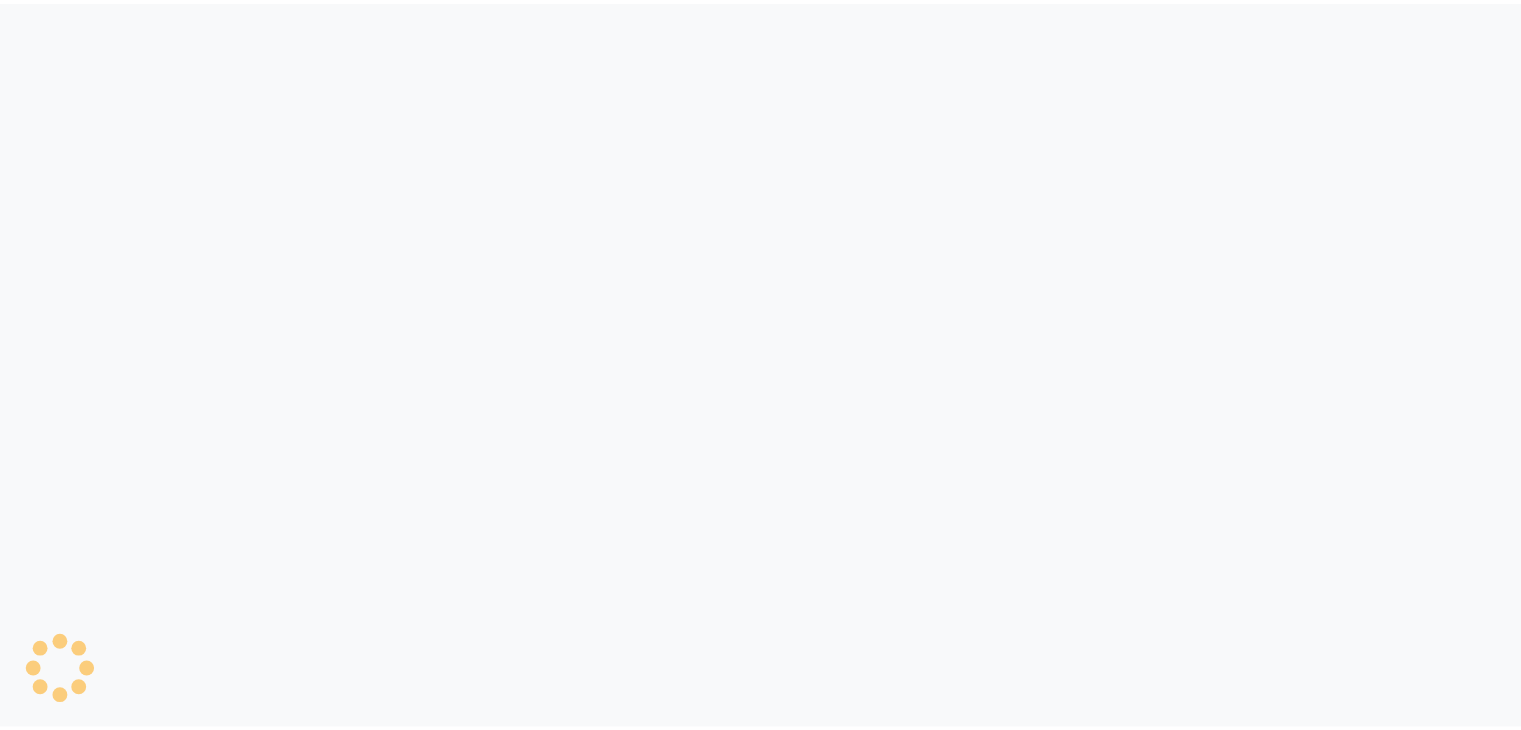 scroll, scrollTop: 0, scrollLeft: 0, axis: both 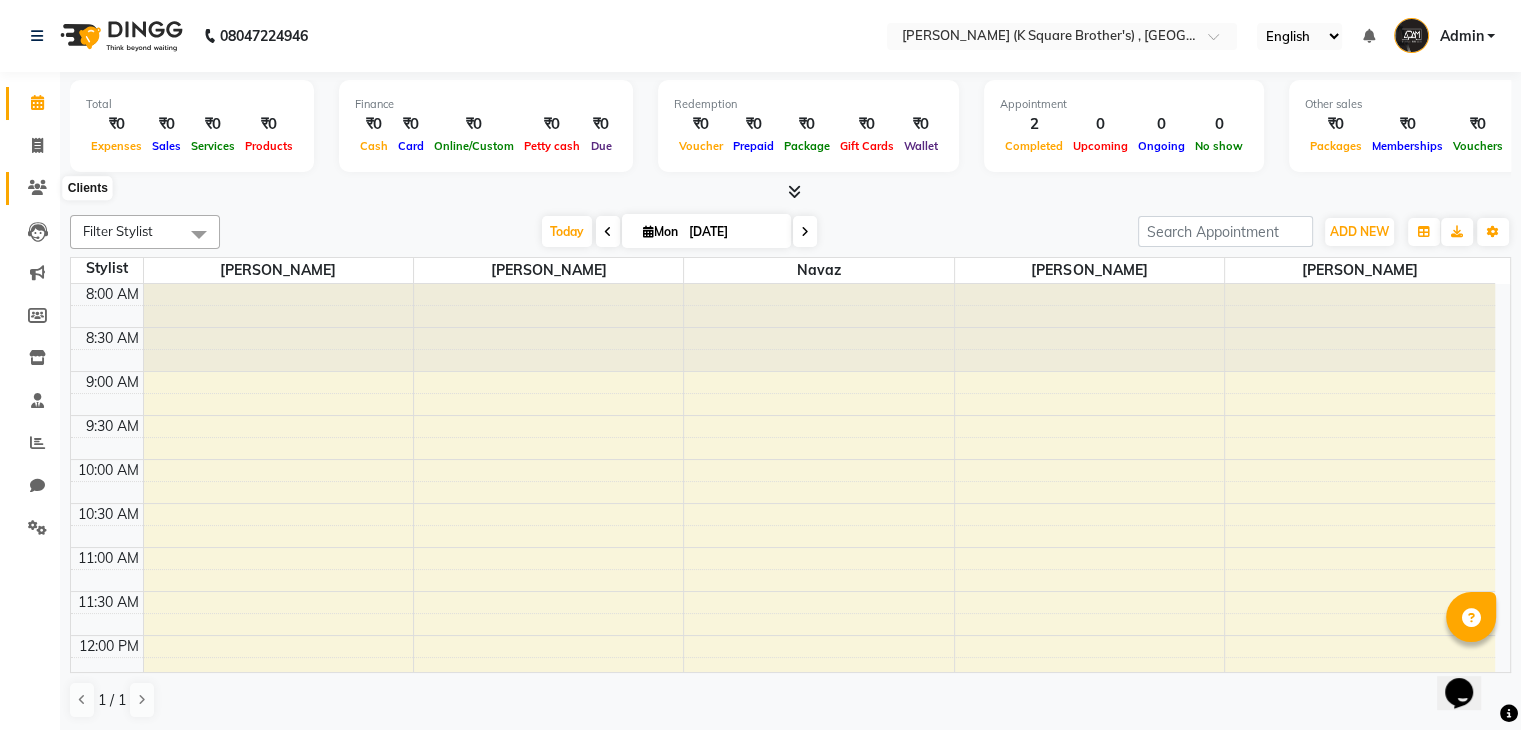 click 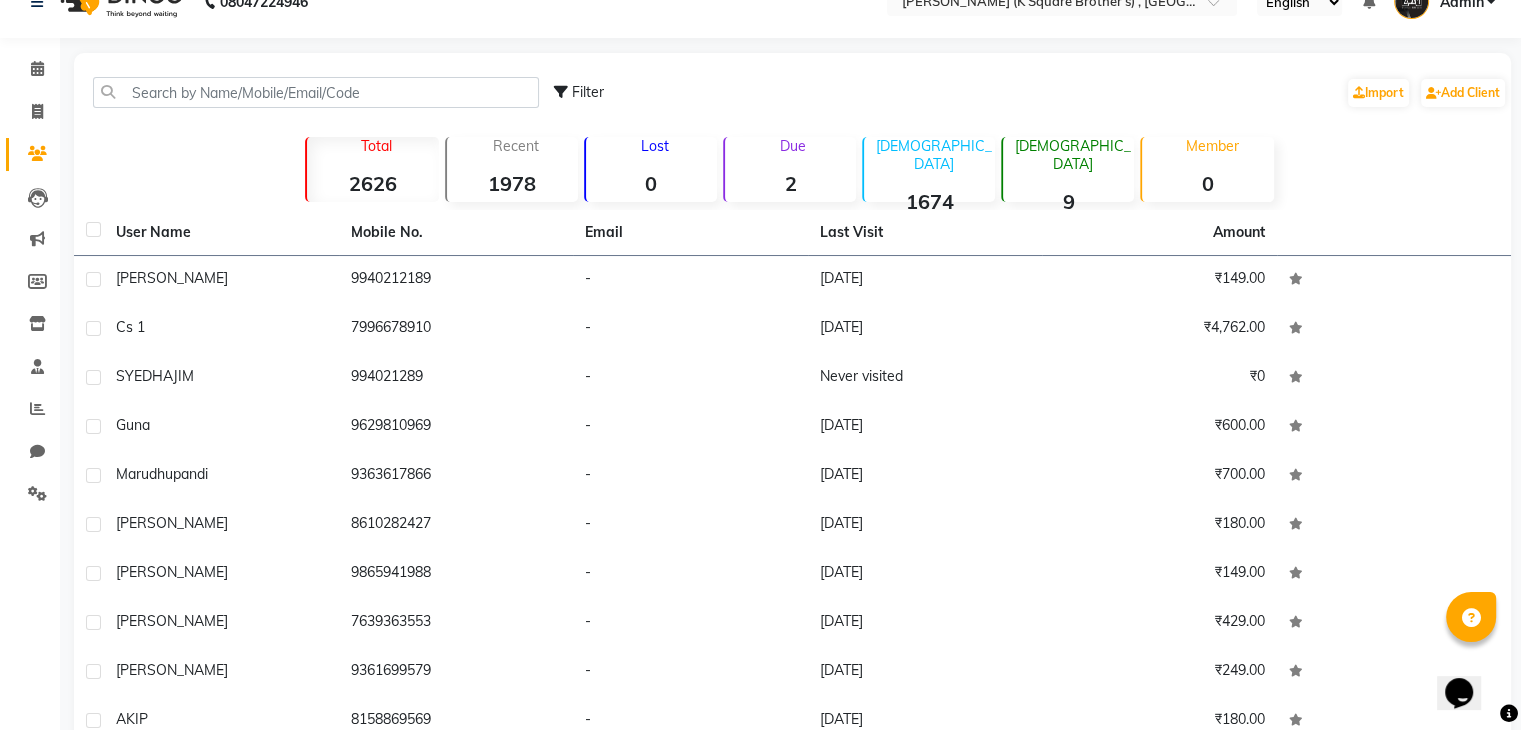 scroll, scrollTop: 0, scrollLeft: 0, axis: both 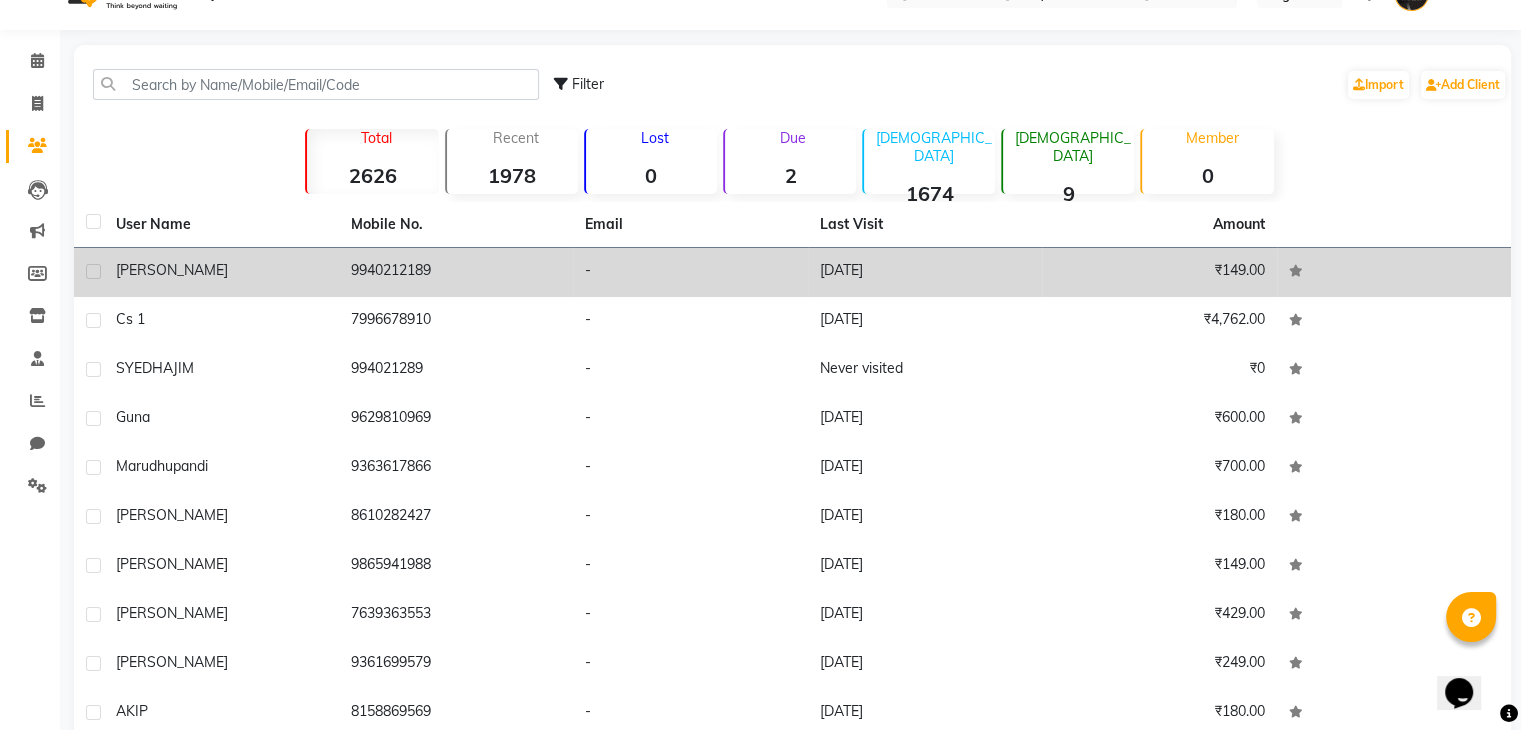 click on "[PERSON_NAME]" 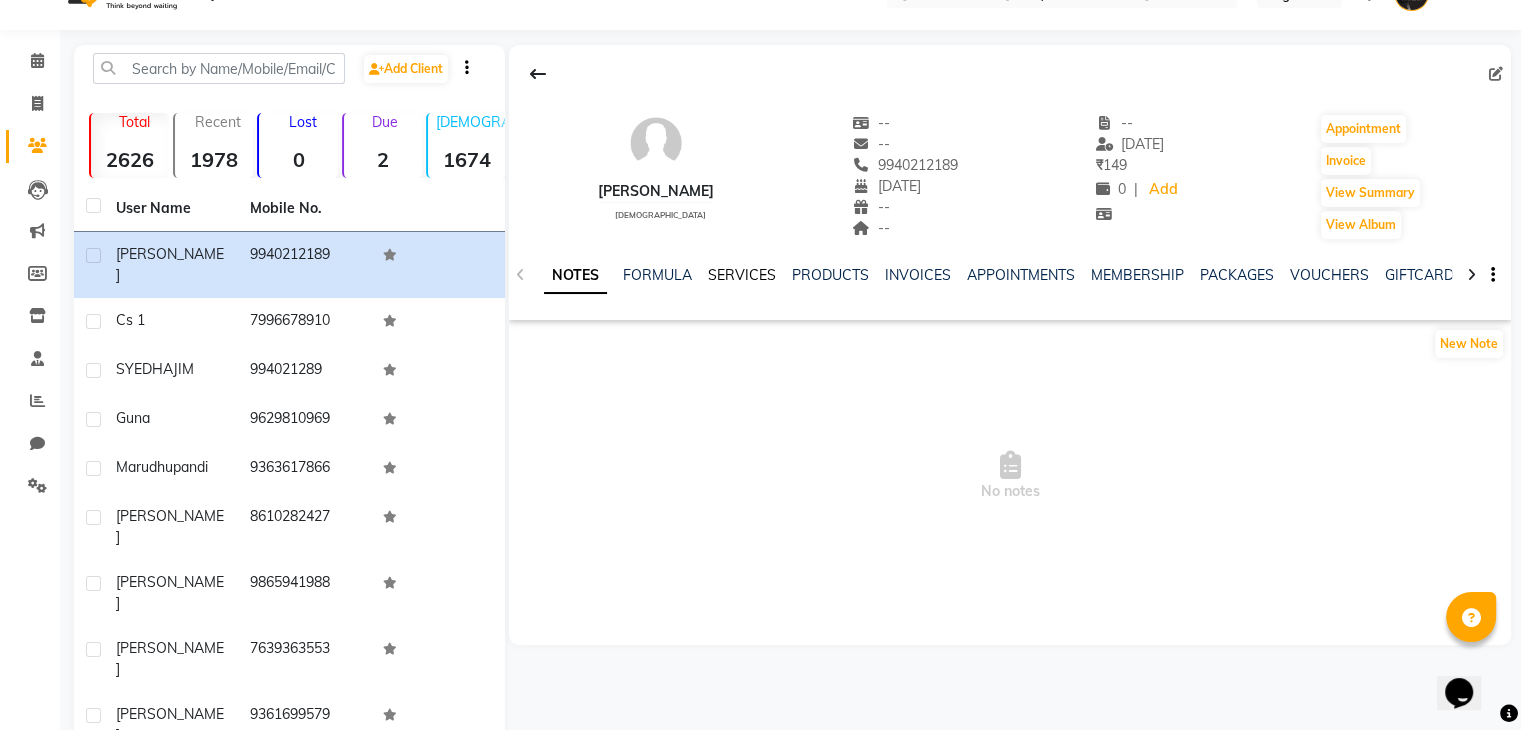 click on "SERVICES" 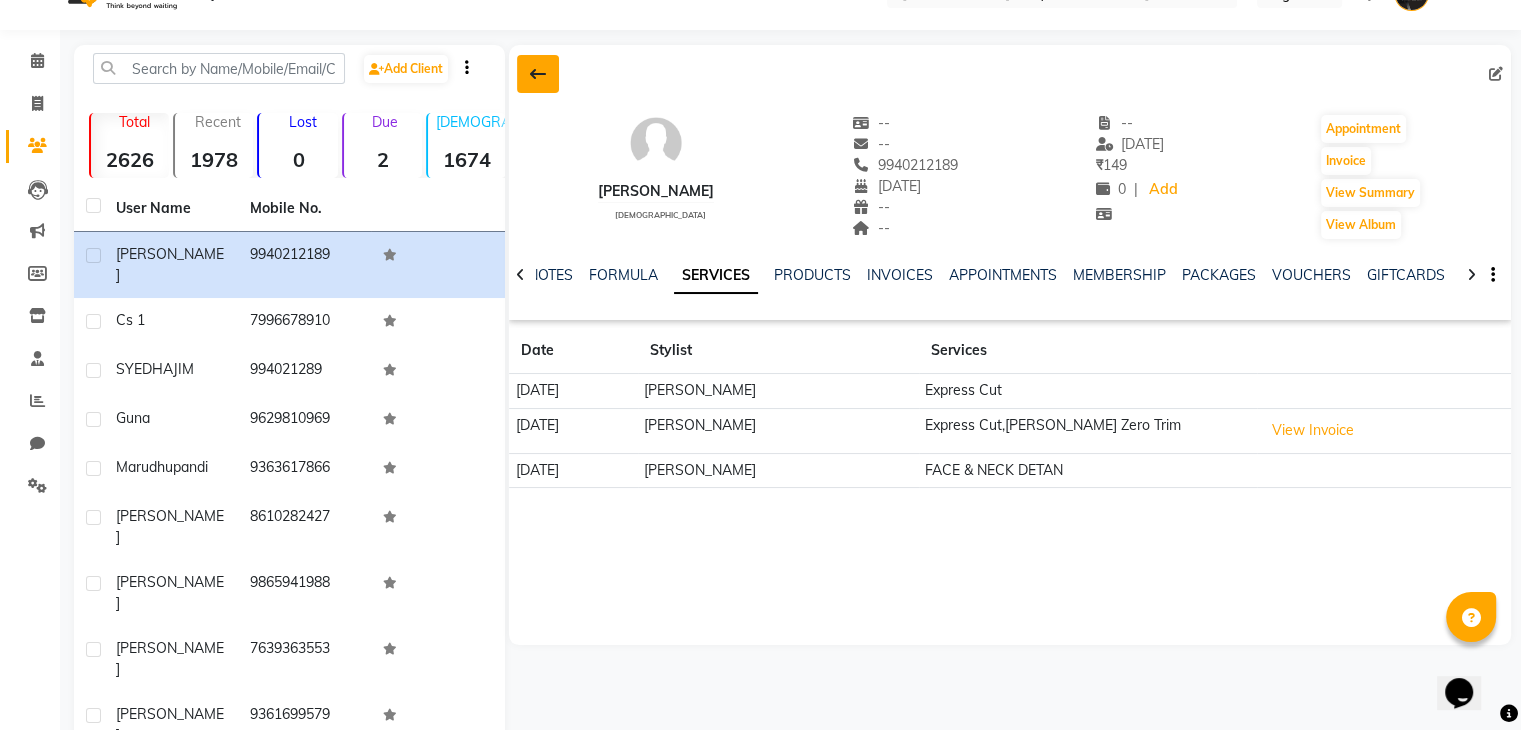 click 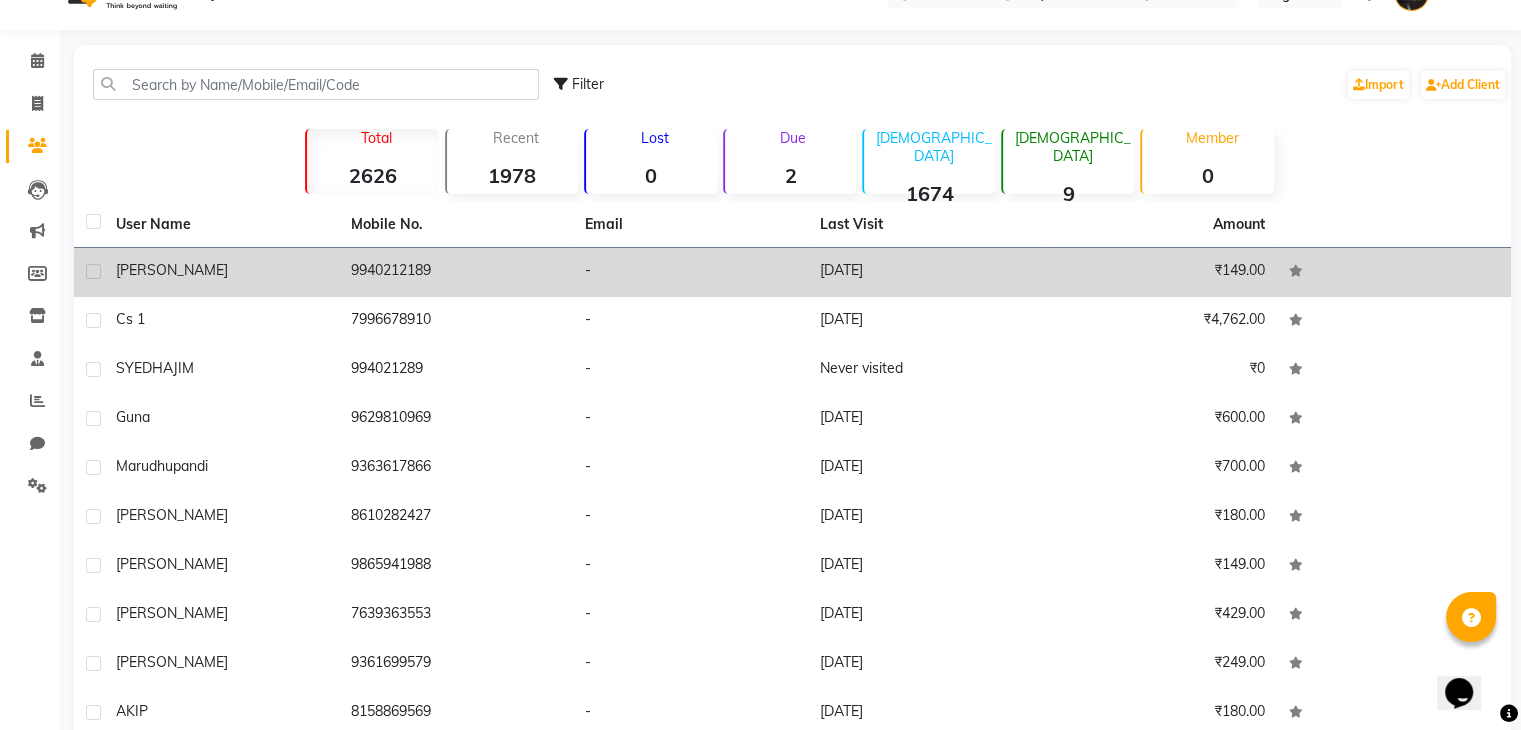 click on "[PERSON_NAME]" 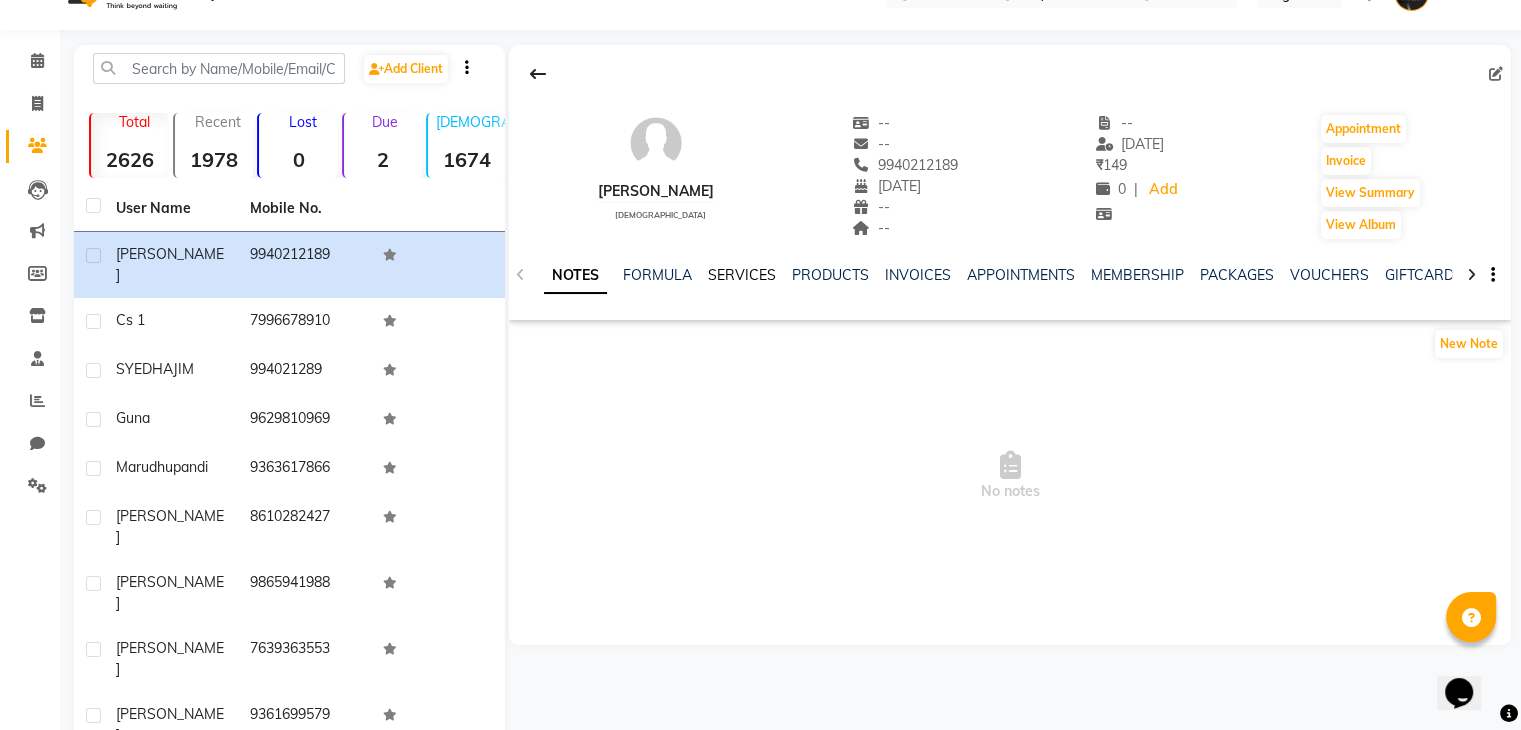 click on "SERVICES" 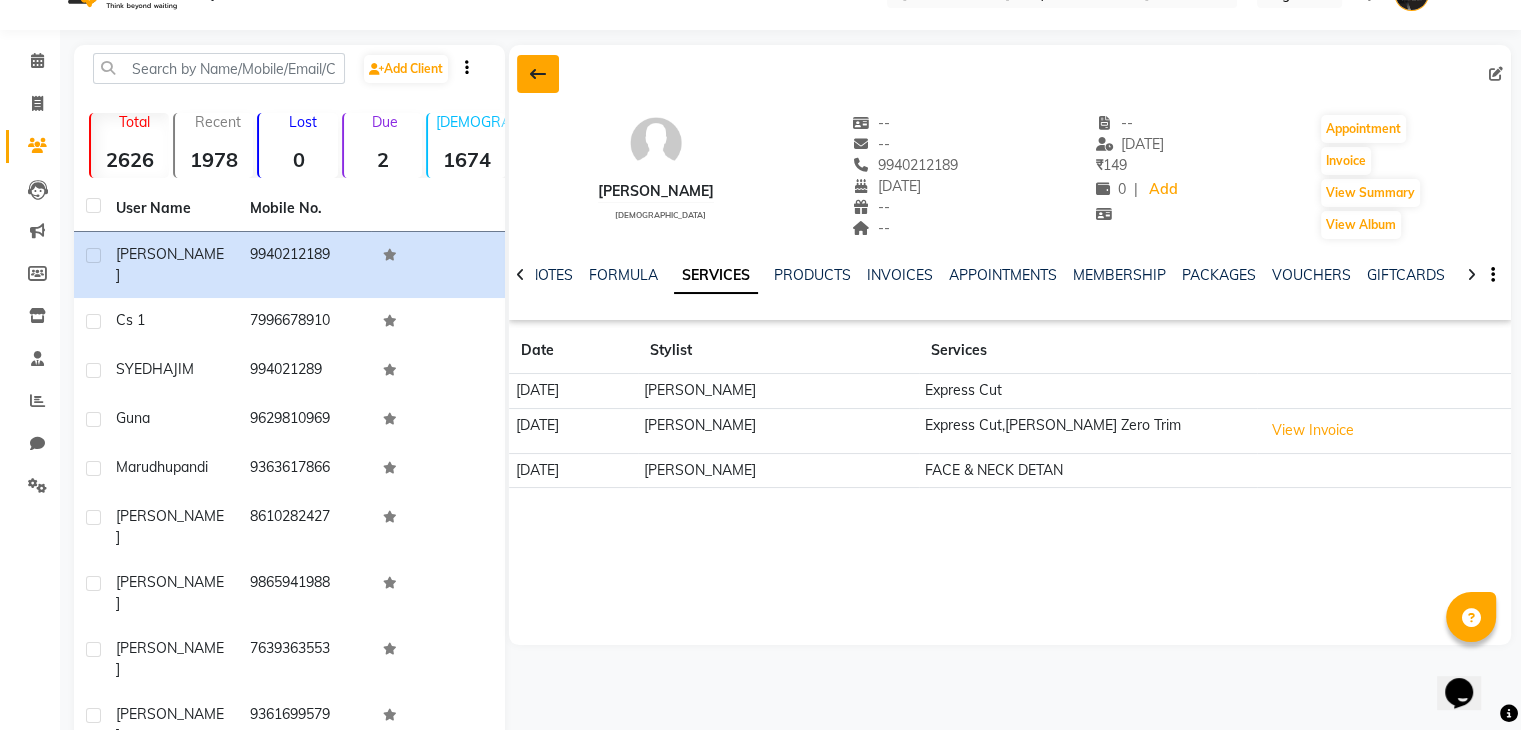 click 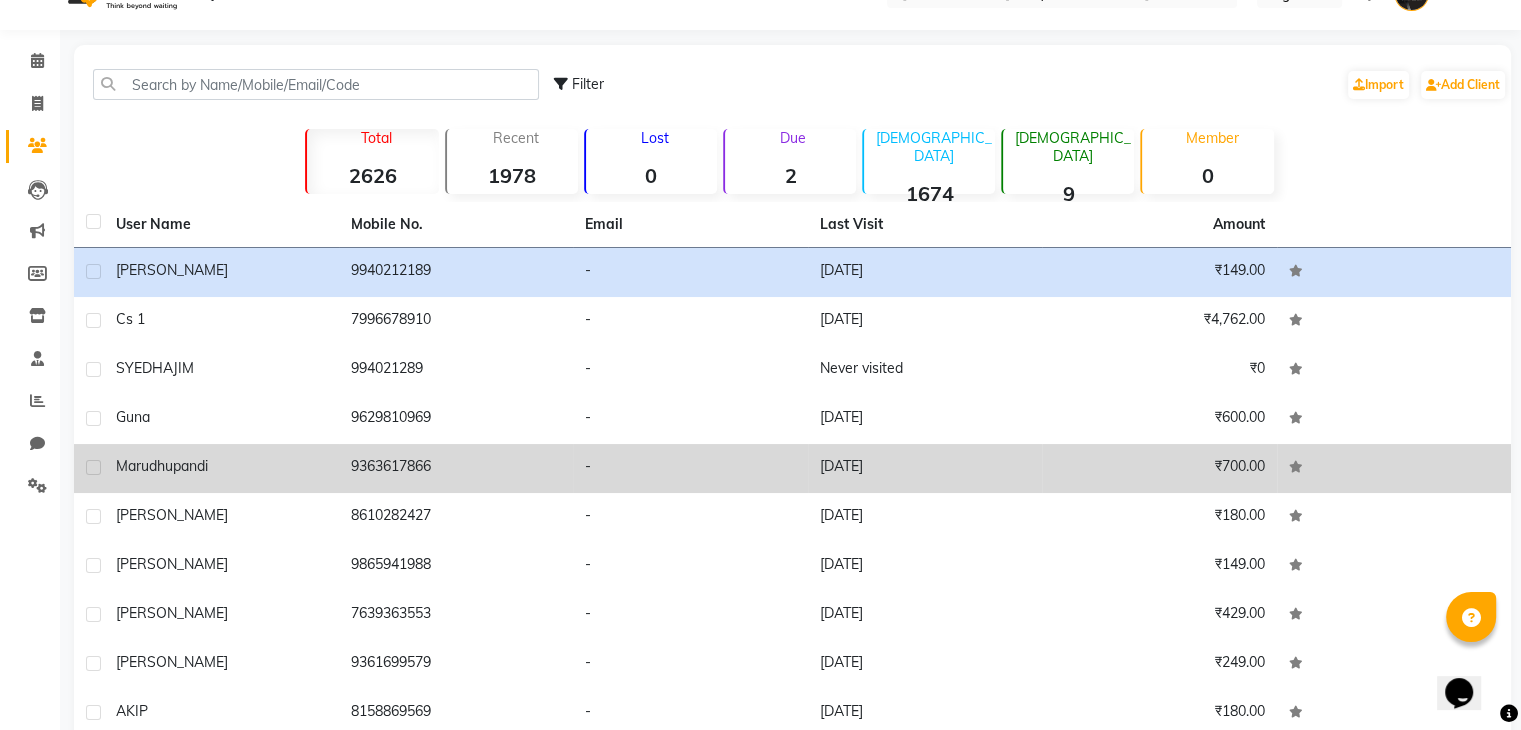click on "9363617866" 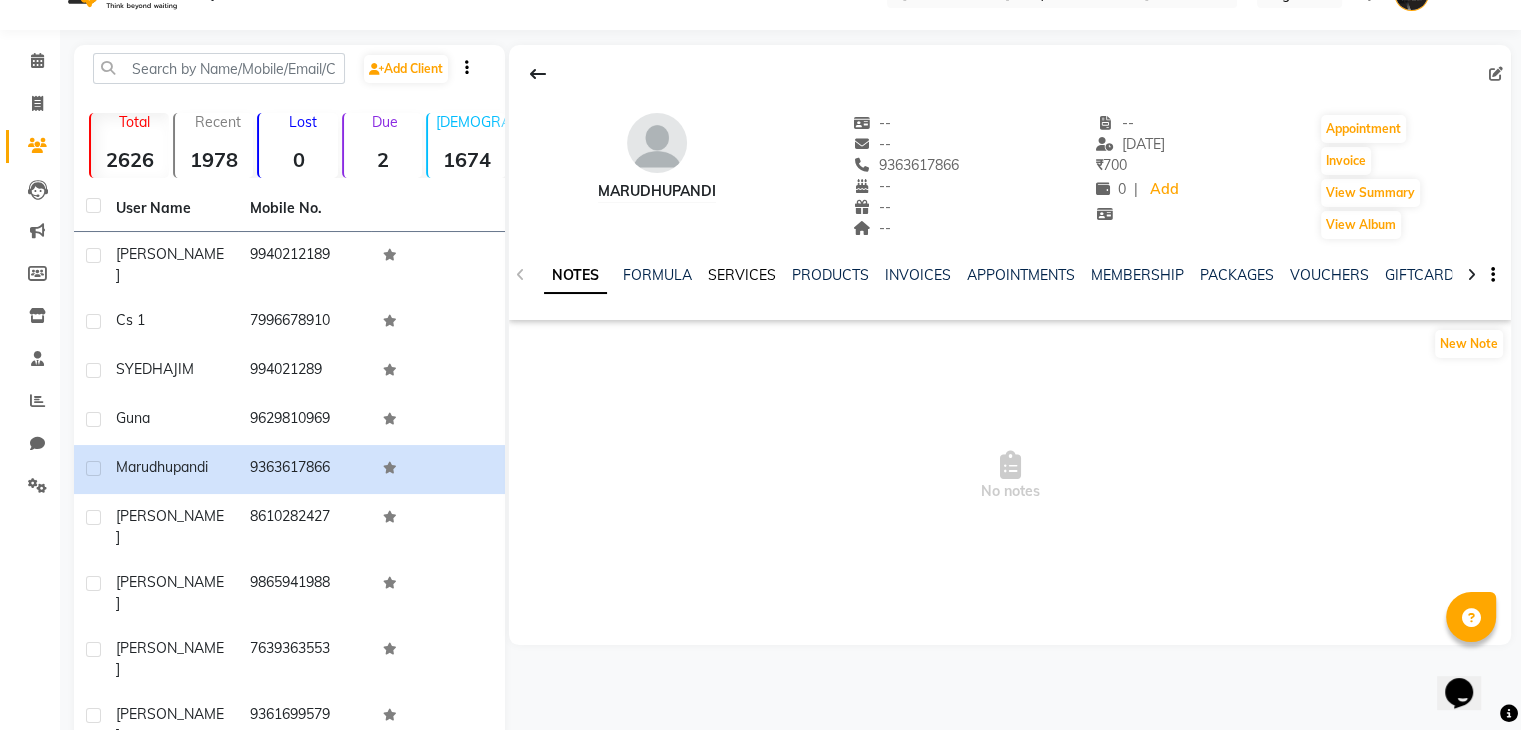 click on "SERVICES" 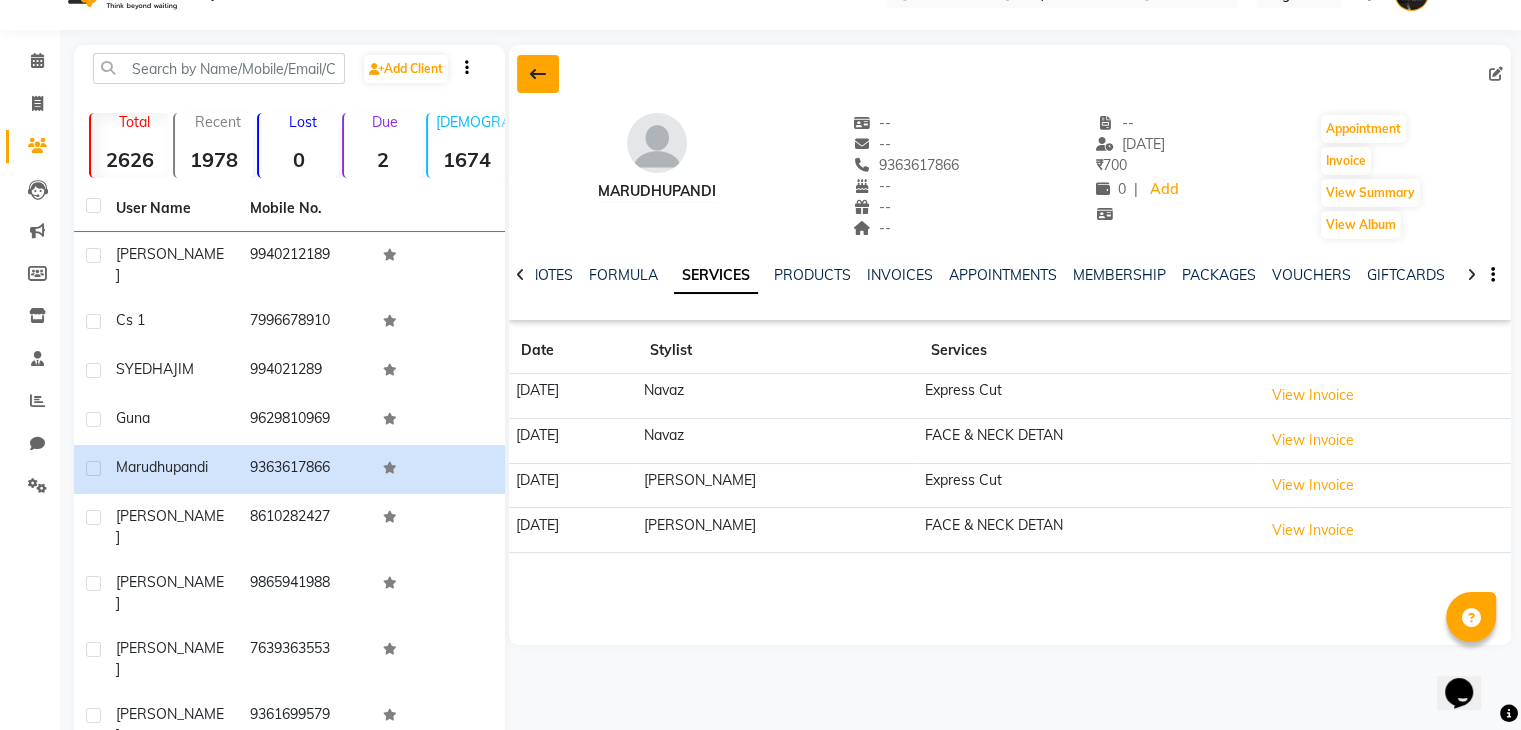 click 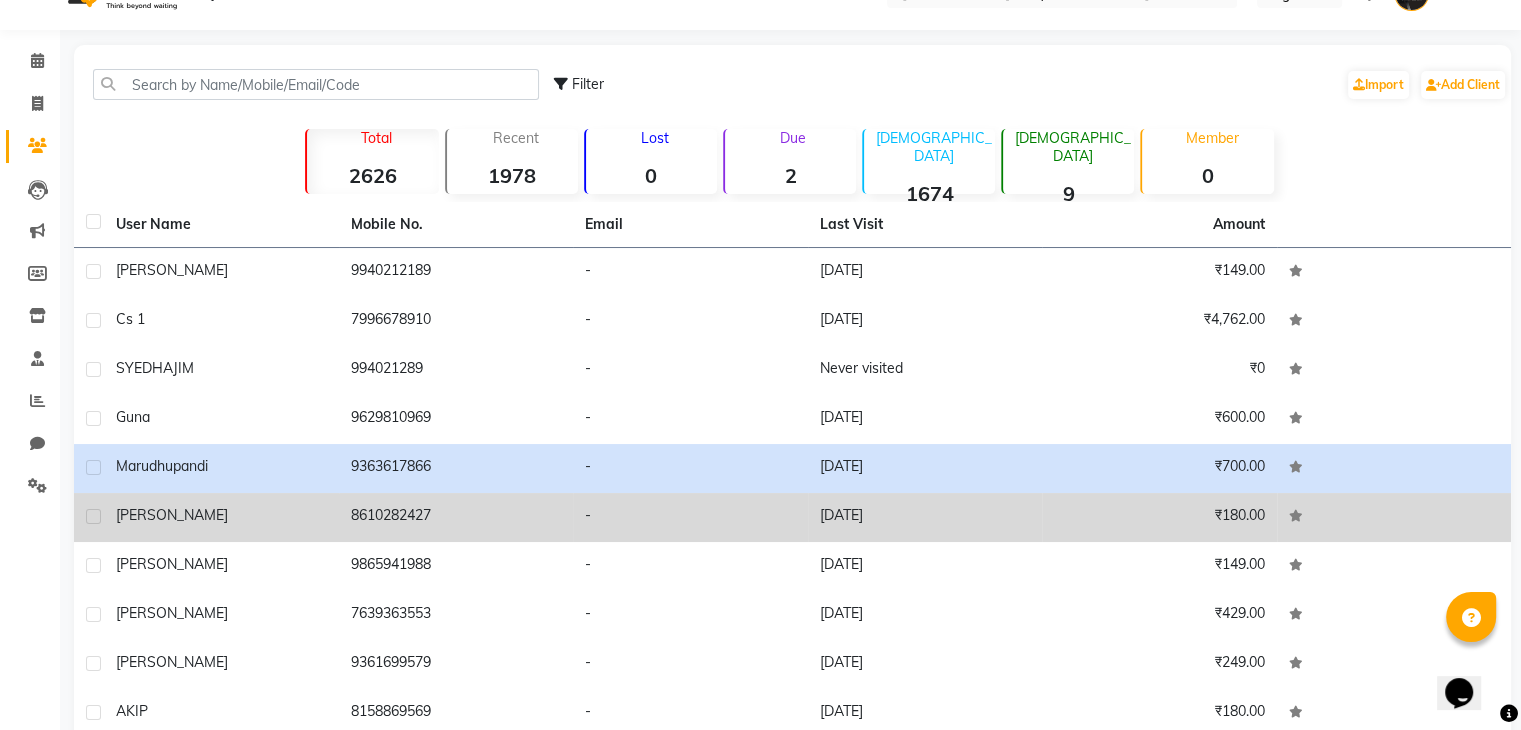 click on "8610282427" 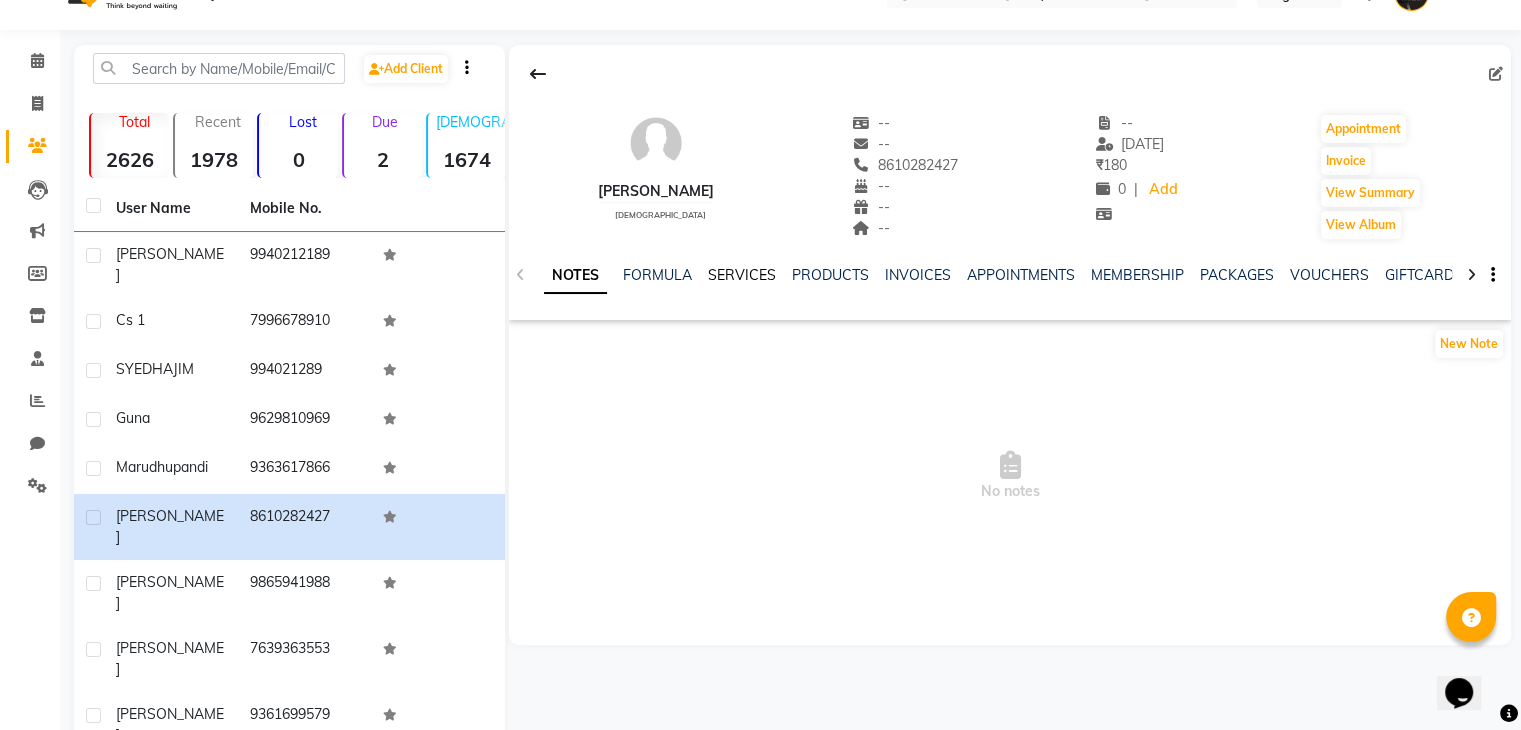 click on "SERVICES" 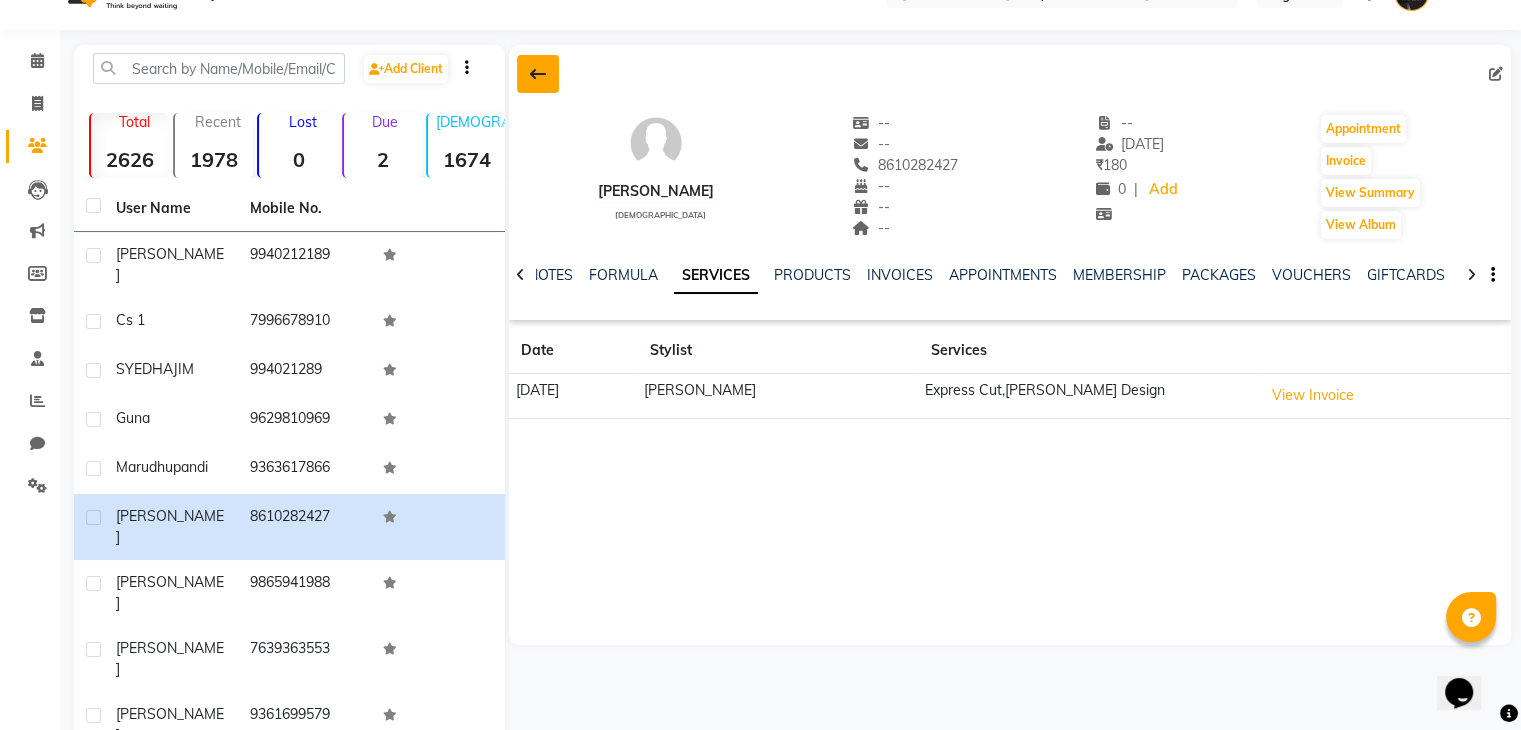 click 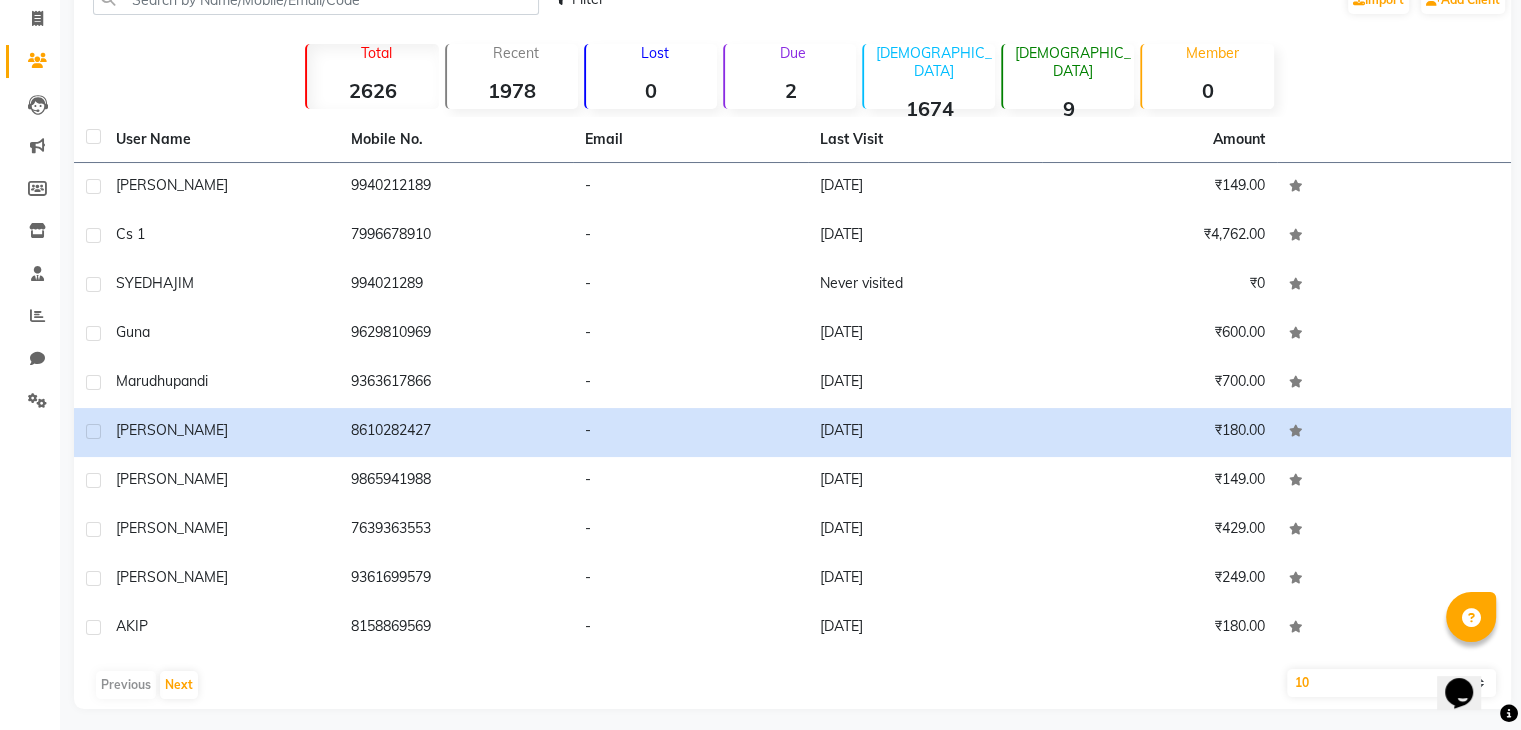 scroll, scrollTop: 136, scrollLeft: 0, axis: vertical 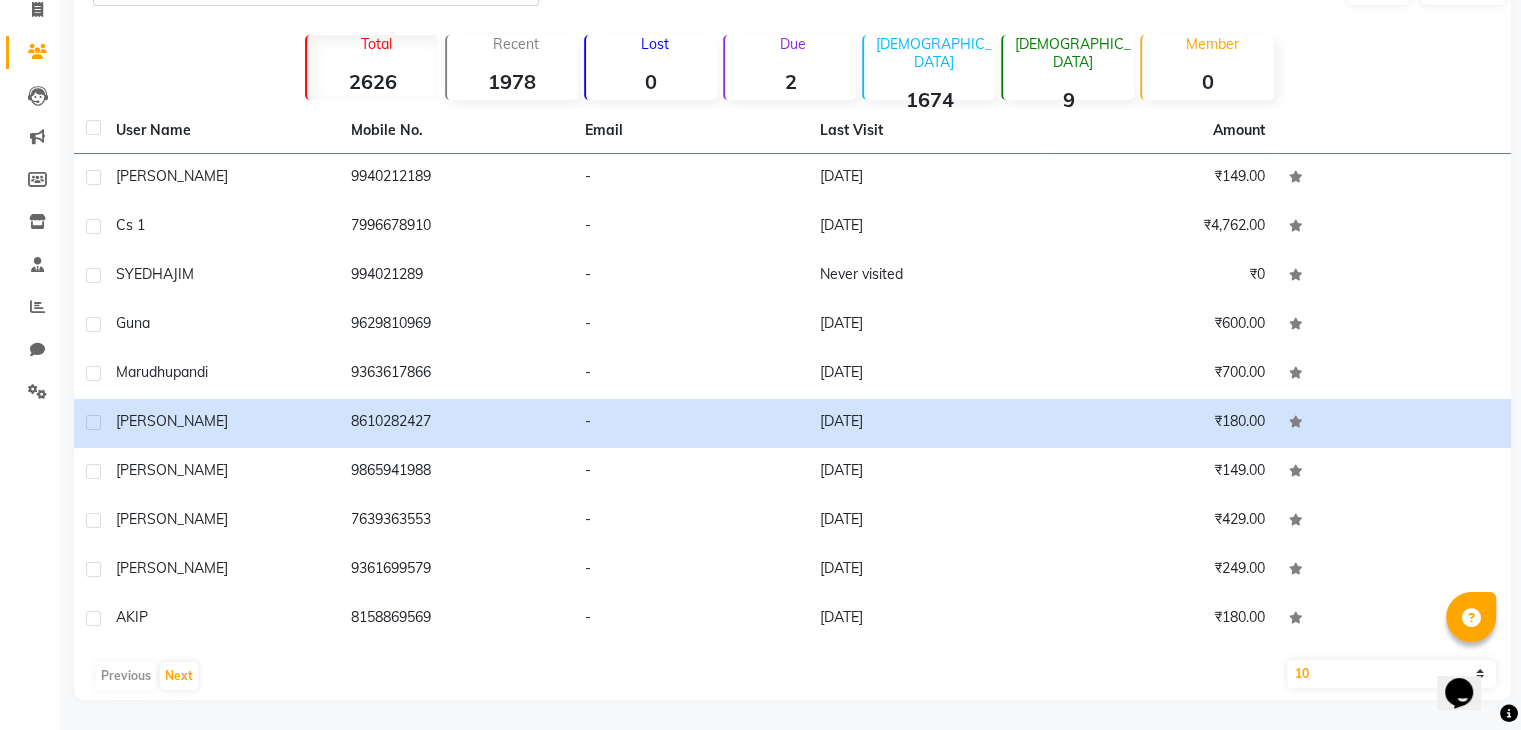 drag, startPoint x: 1524, startPoint y: 720, endPoint x: 2, endPoint y: 53, distance: 1661.7379 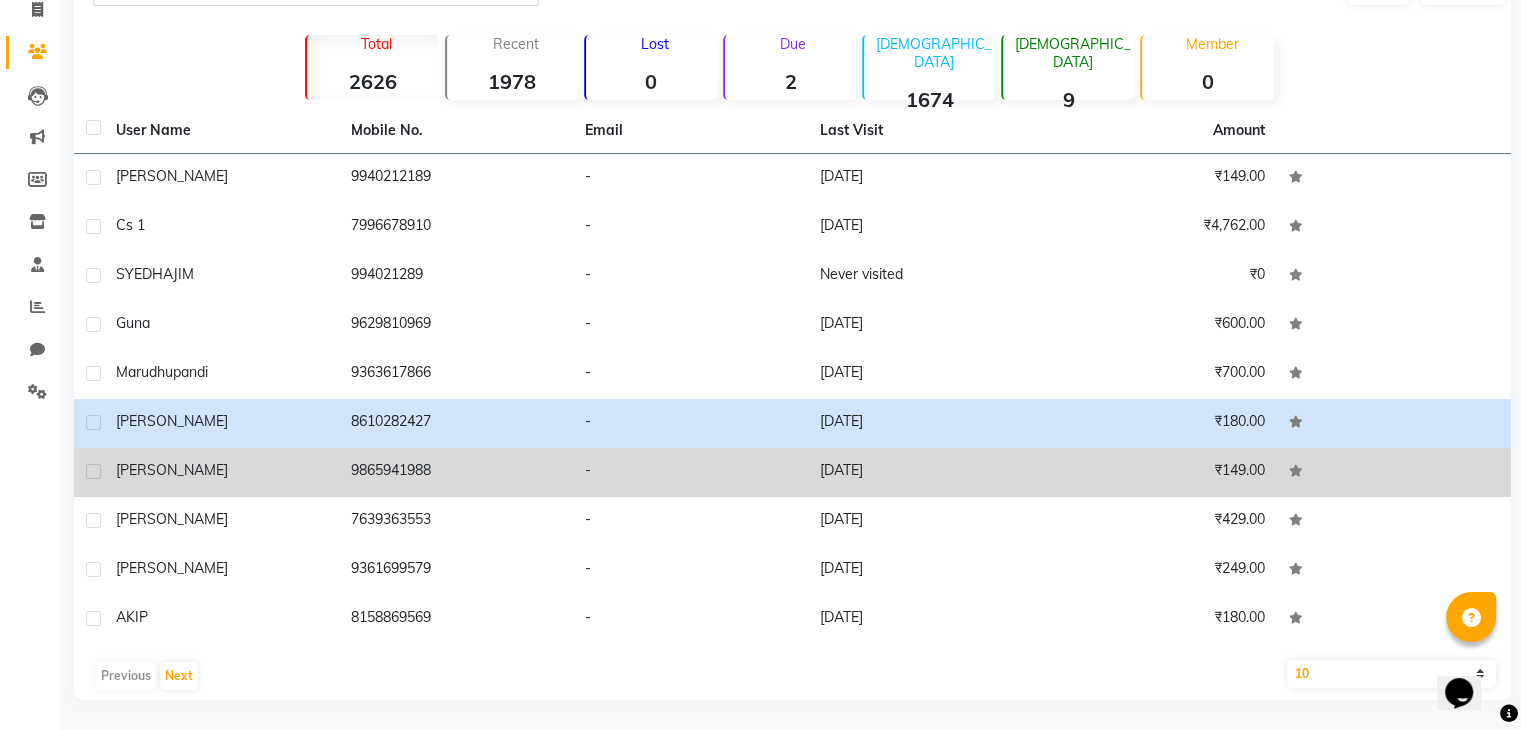 click on "9865941988" 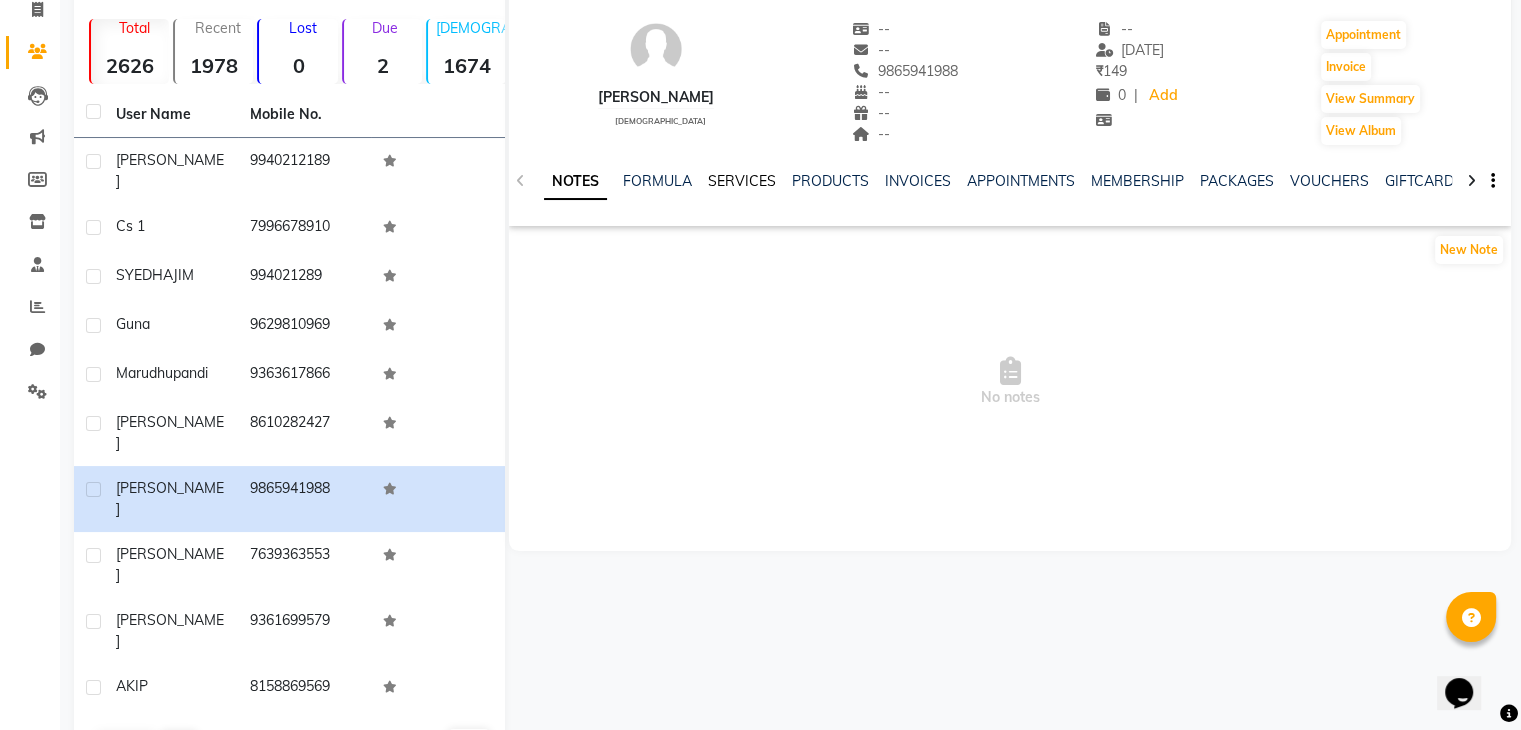 click on "SERVICES" 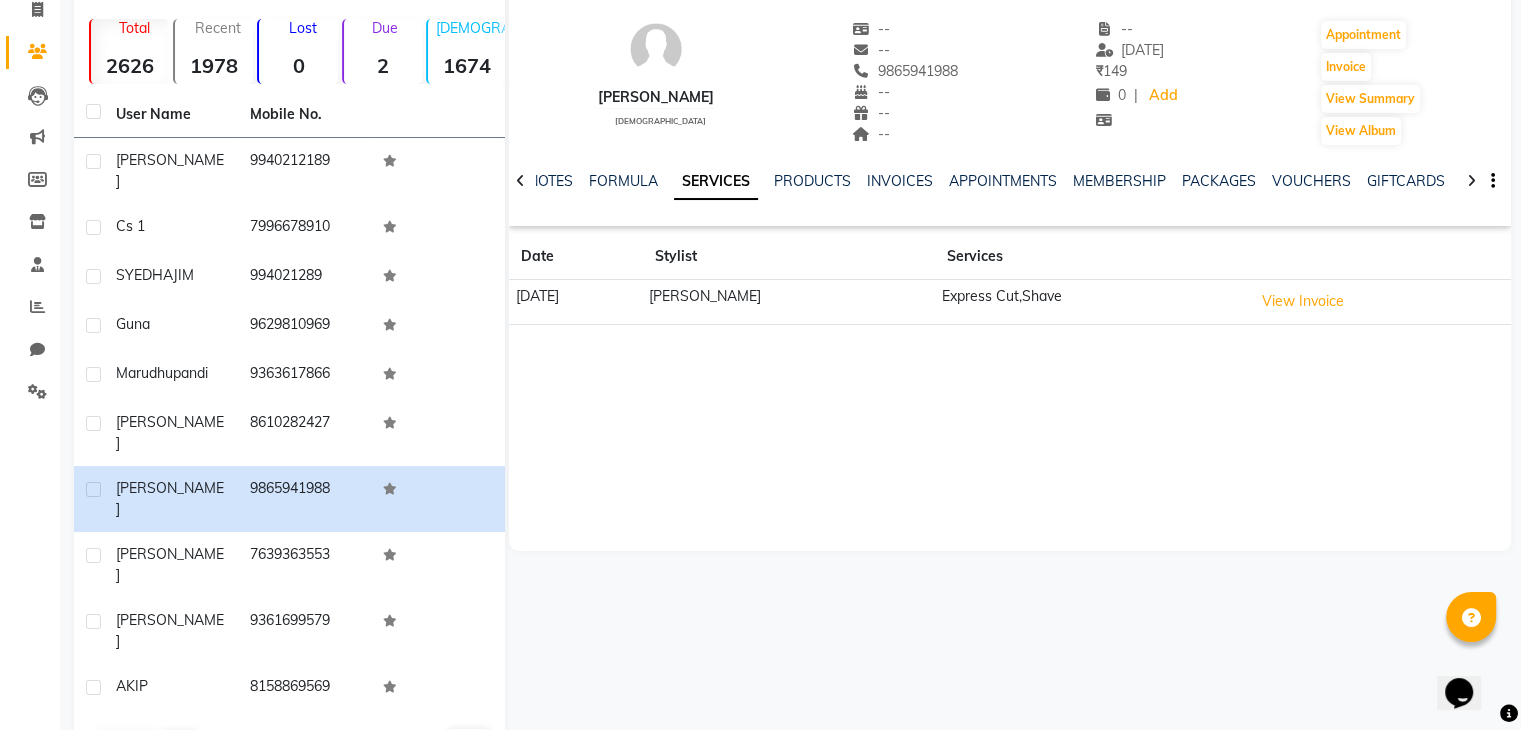click 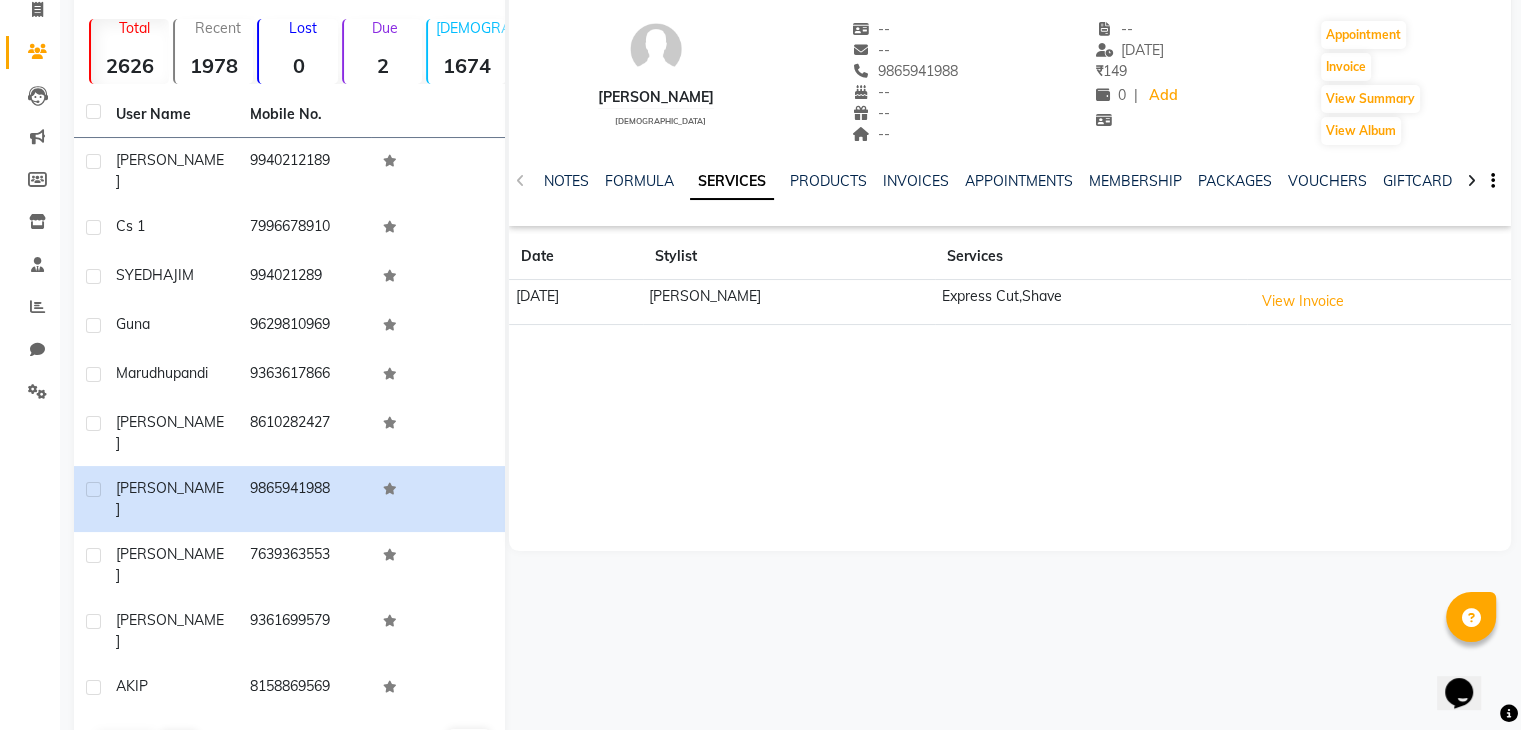 click on "NOTES FORMULA SERVICES PRODUCTS INVOICES APPOINTMENTS MEMBERSHIP PACKAGES VOUCHERS GIFTCARDS POINTS FORMS FAMILY CARDS WALLET" 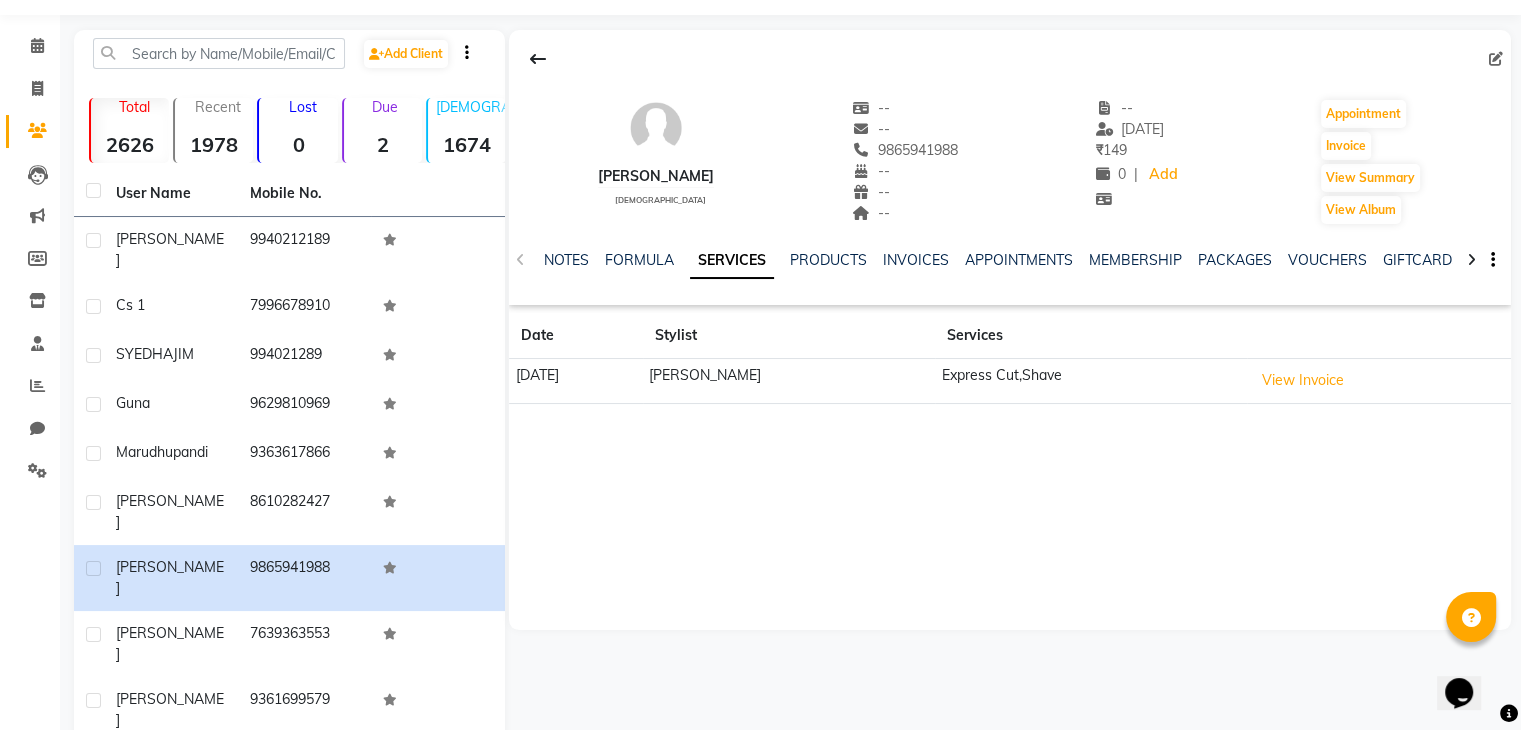scroll, scrollTop: 0, scrollLeft: 0, axis: both 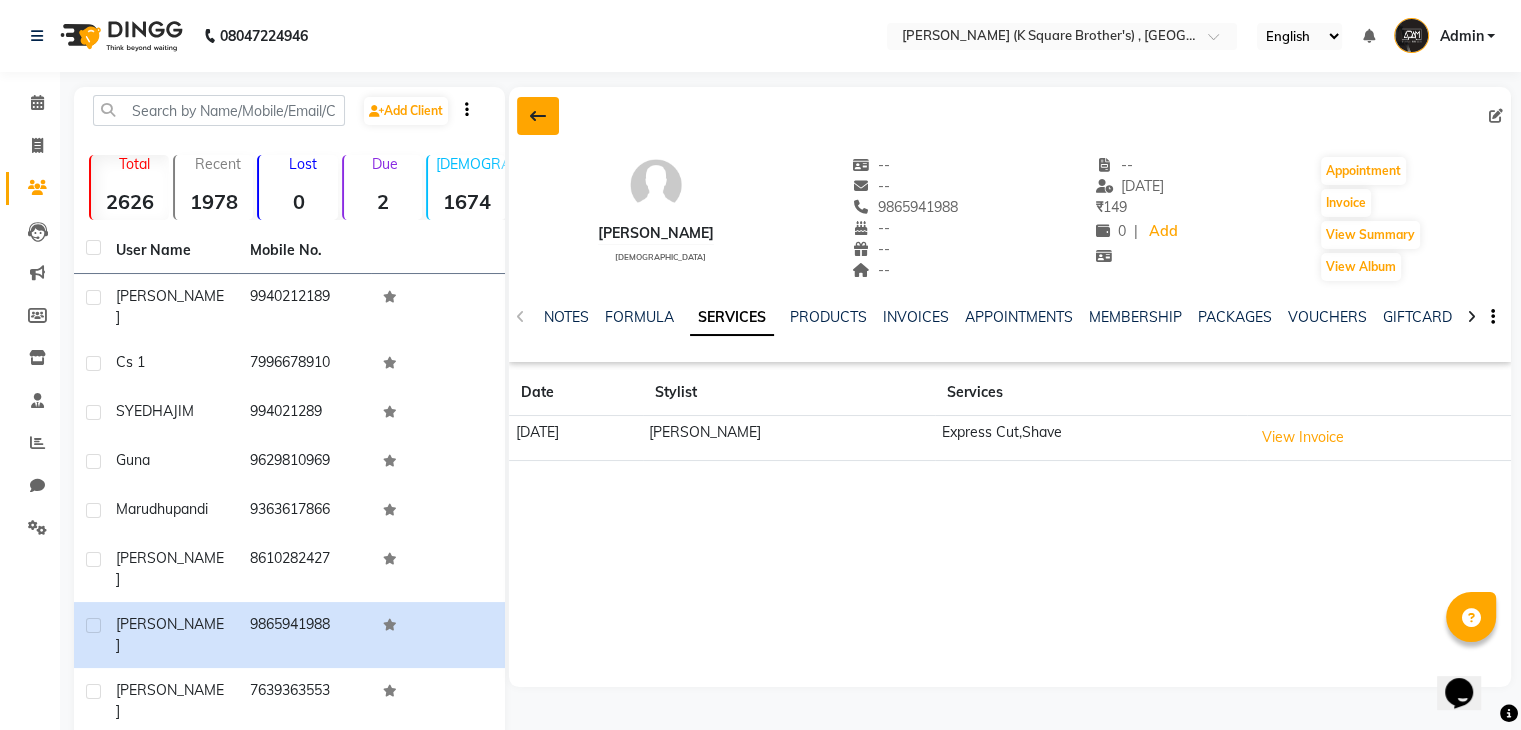 click 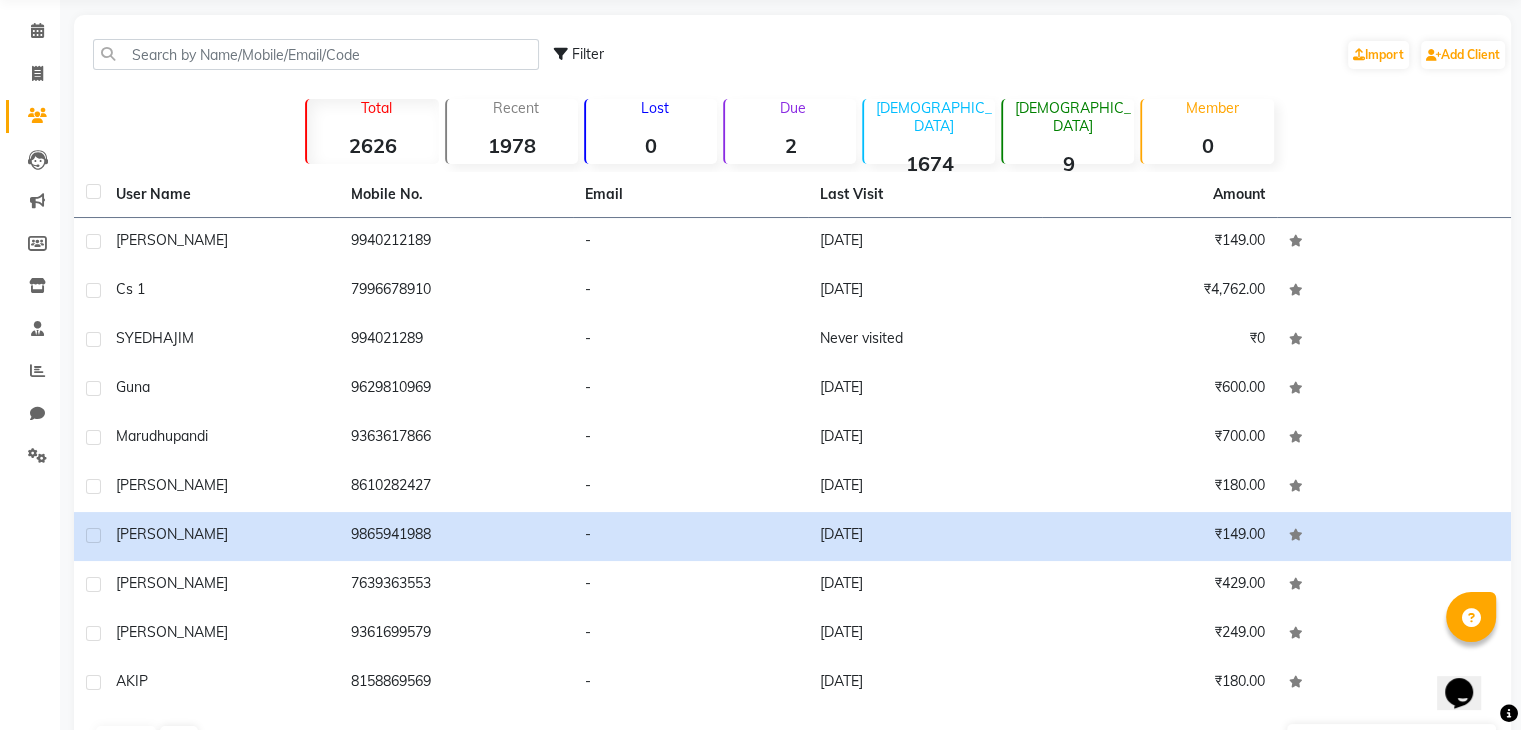 scroll, scrollTop: 136, scrollLeft: 0, axis: vertical 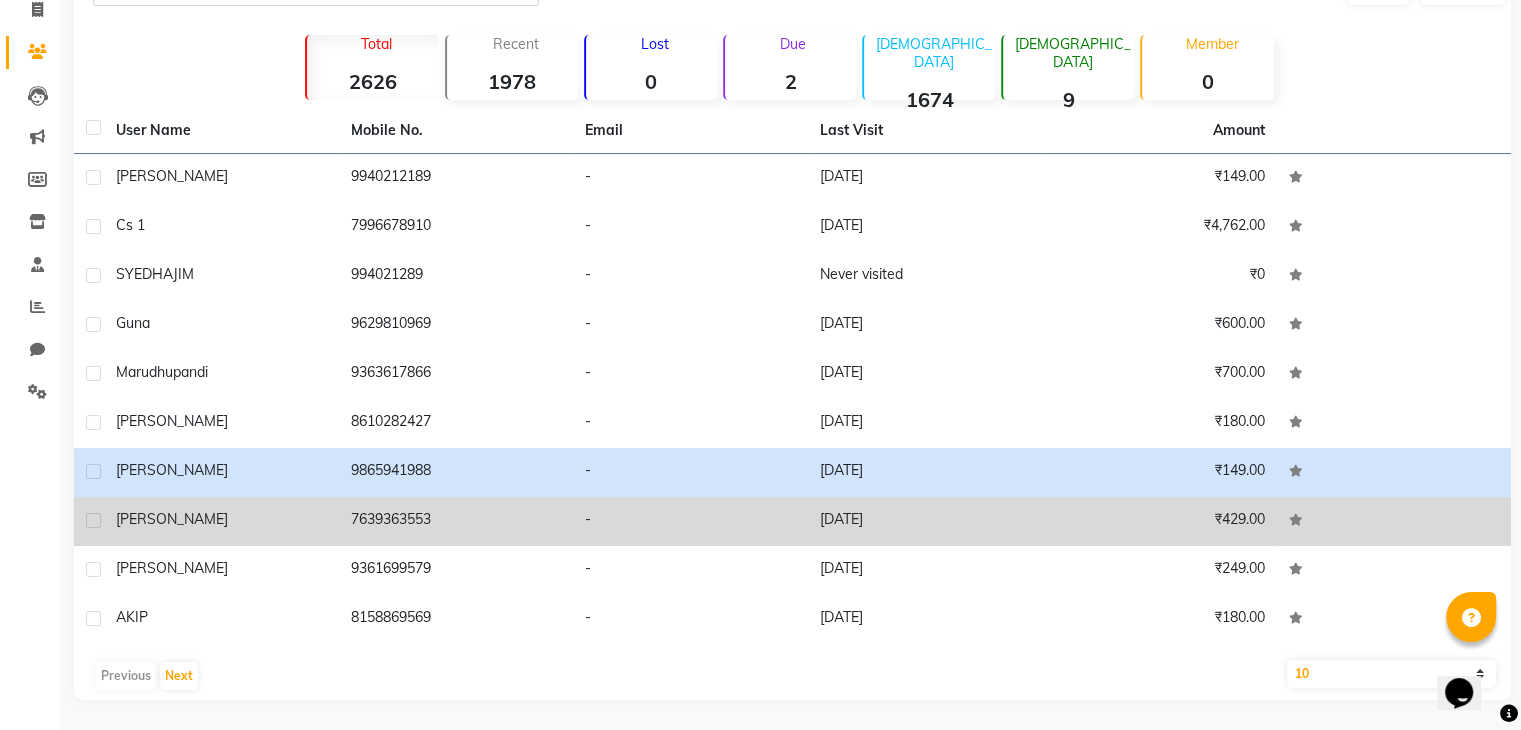 click on "7639363553" 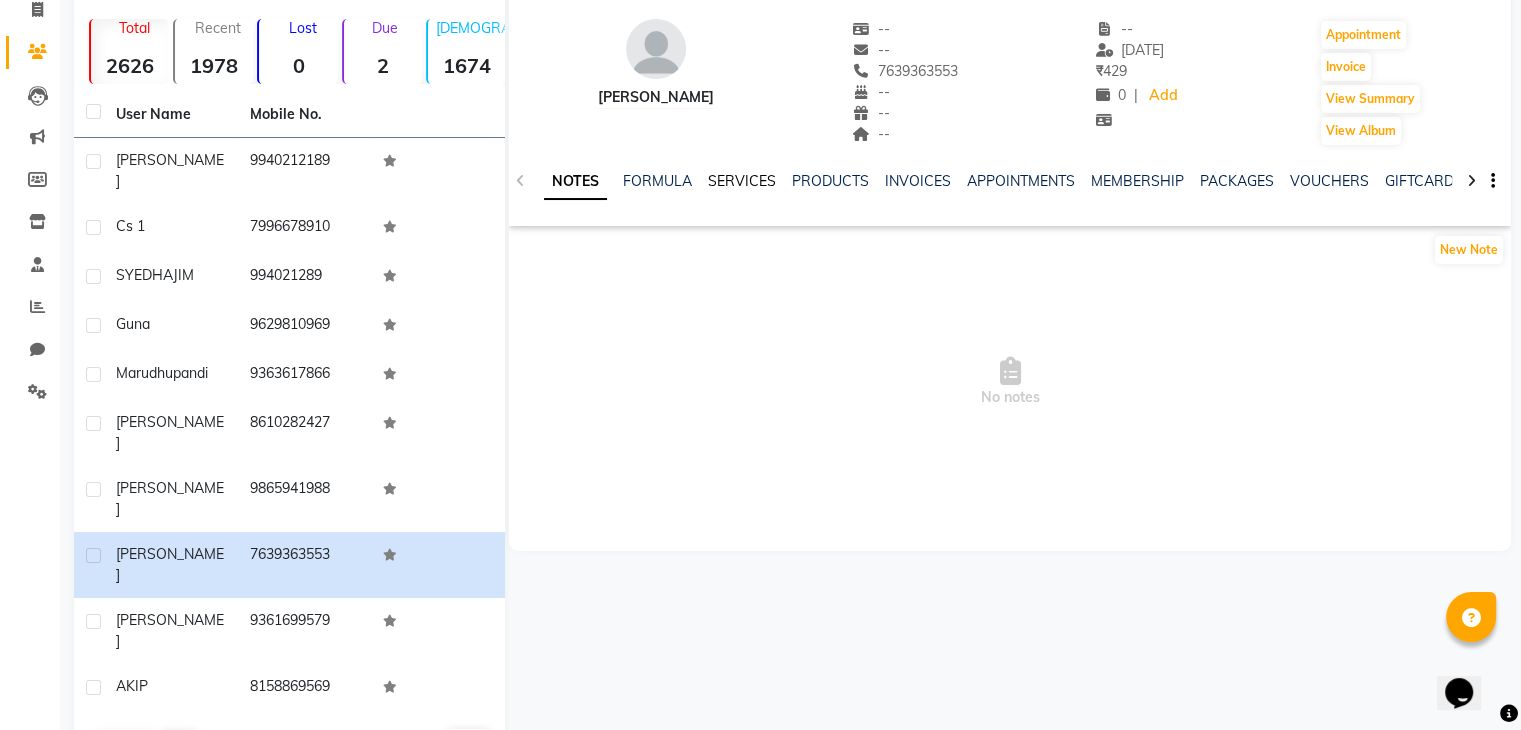 click on "SERVICES" 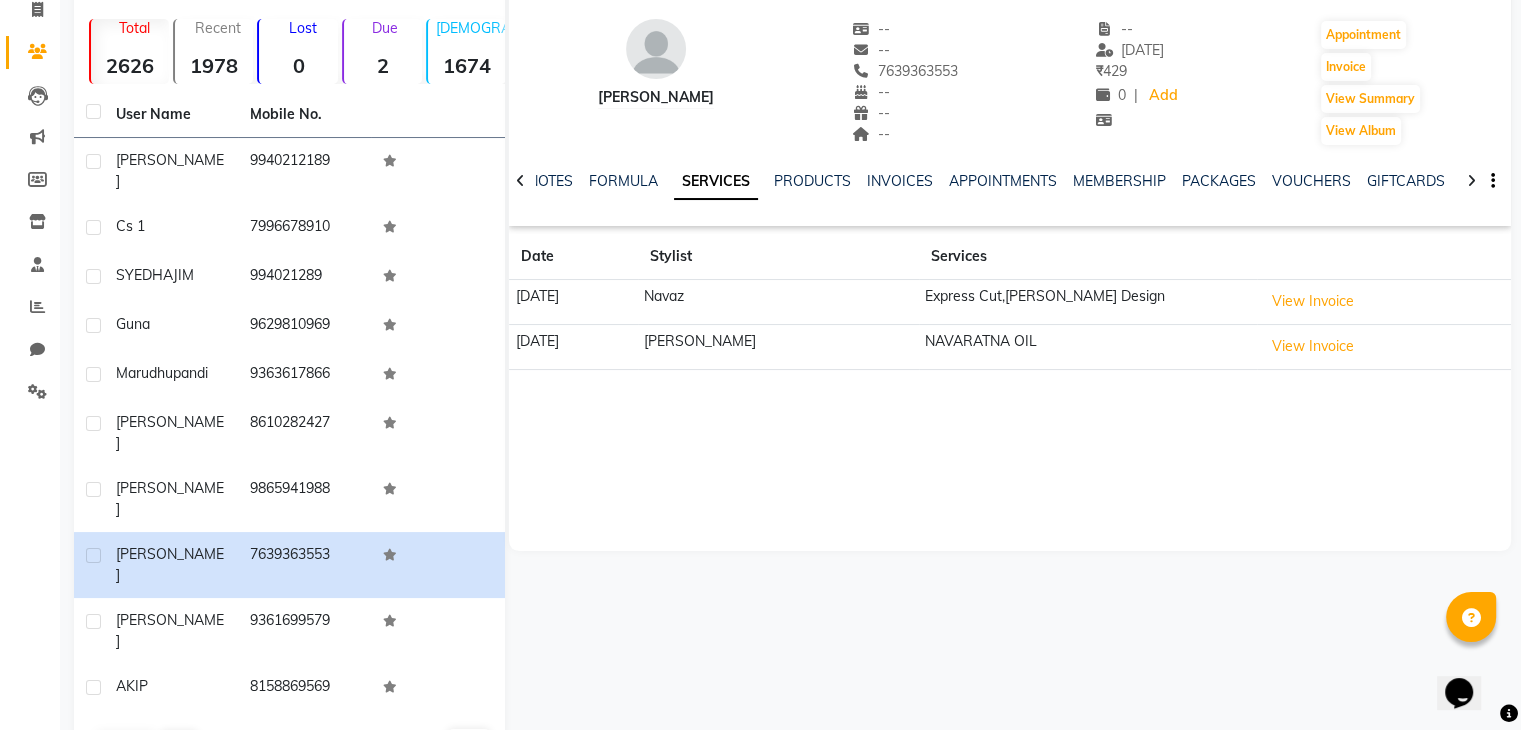 click 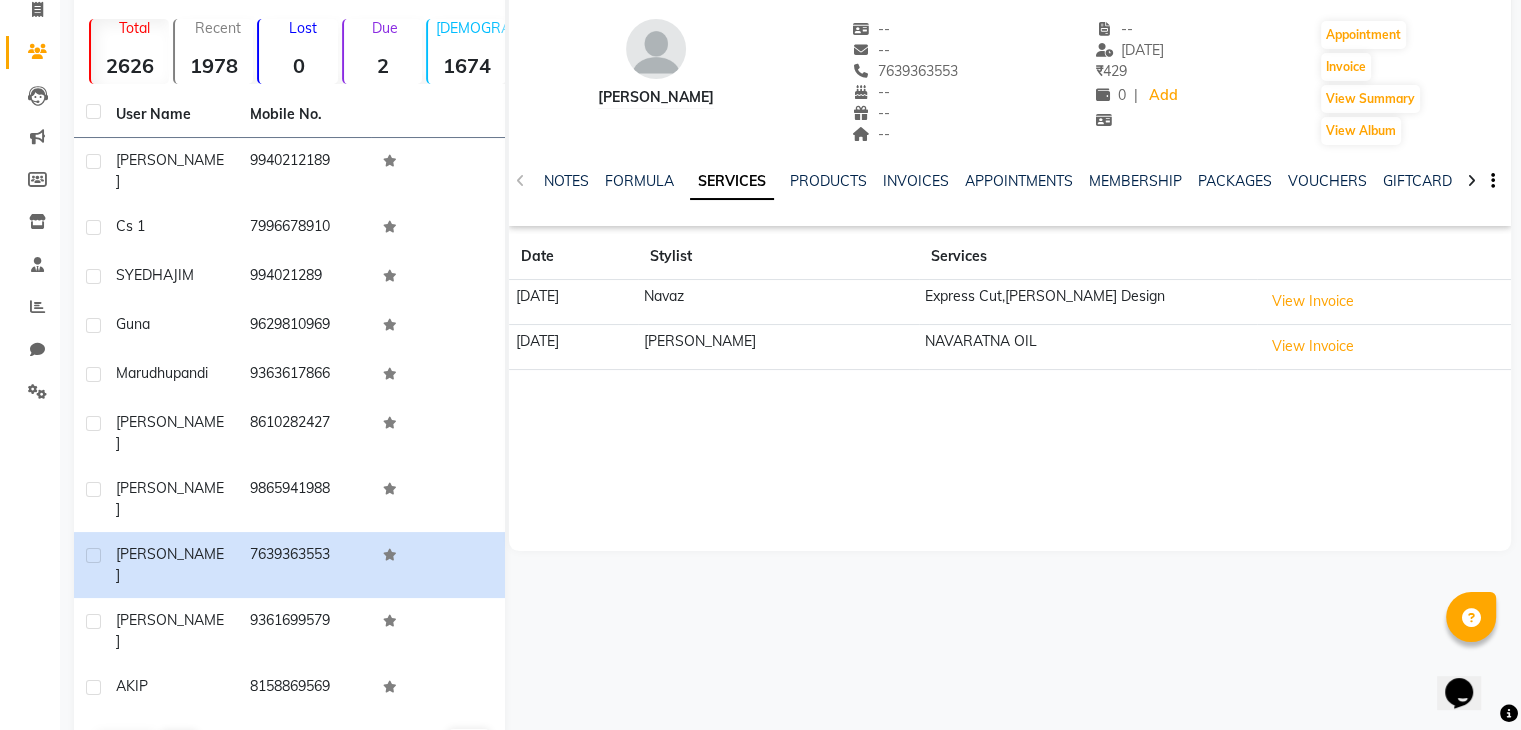 scroll, scrollTop: 0, scrollLeft: 0, axis: both 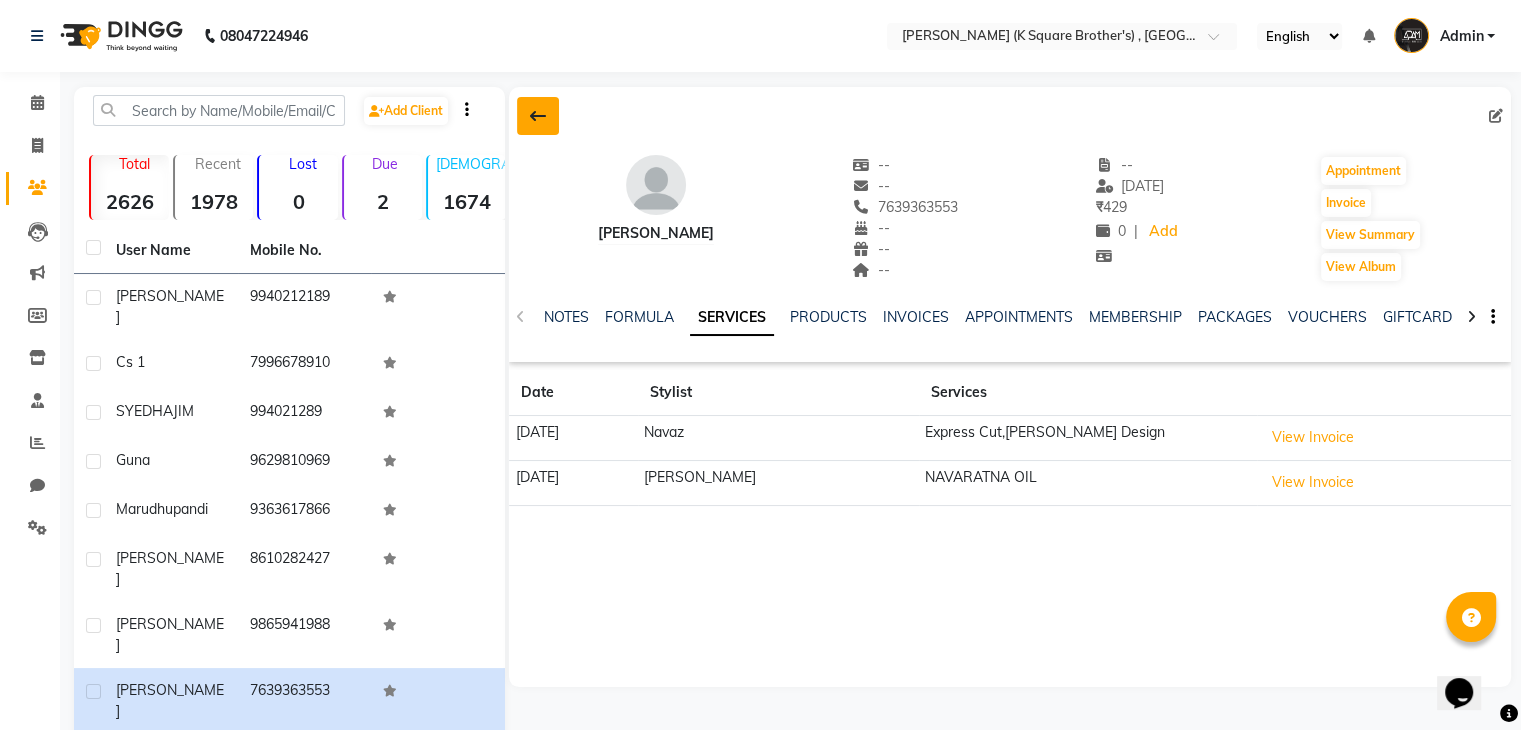 click 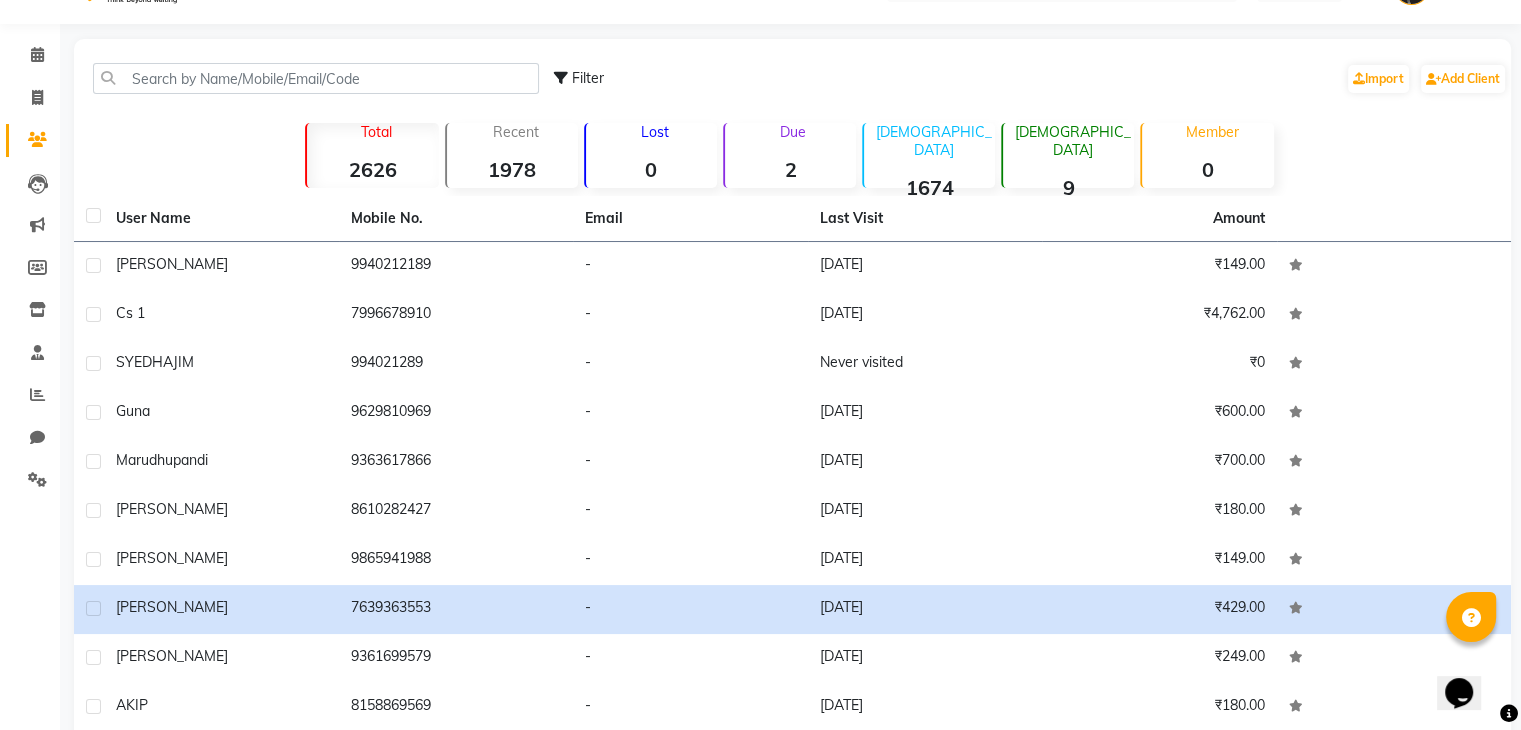 scroll, scrollTop: 0, scrollLeft: 0, axis: both 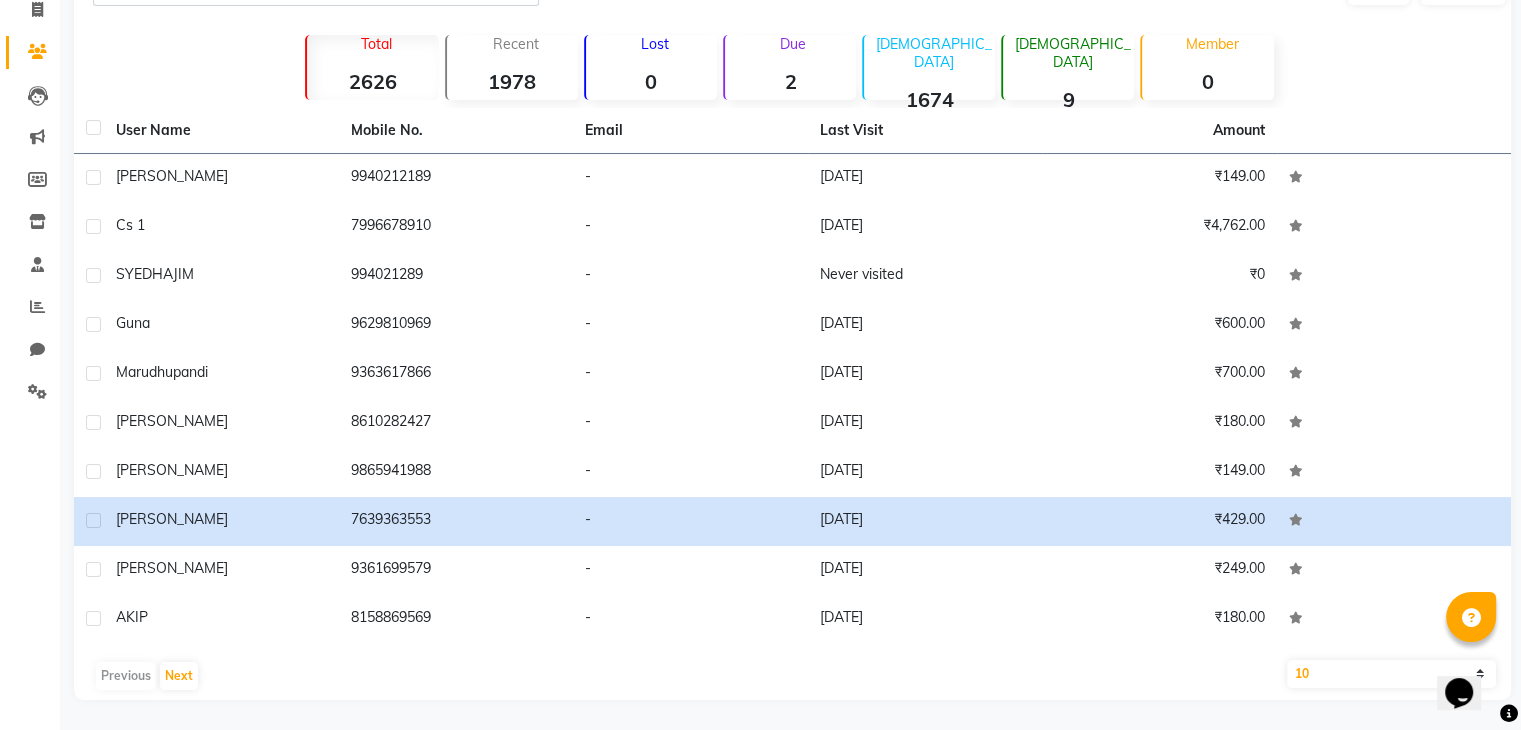 click on "10   50   100" 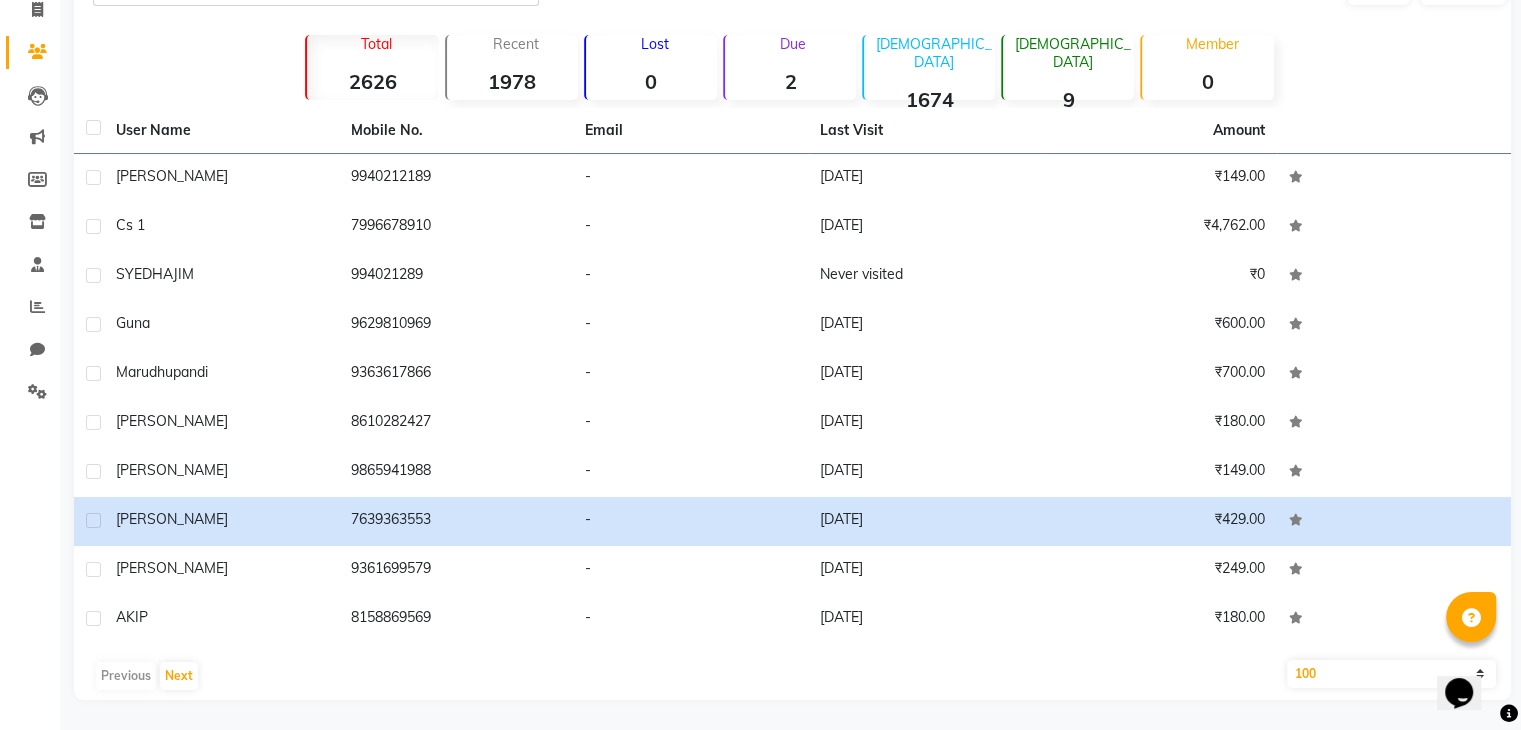 click on "10   50   100" 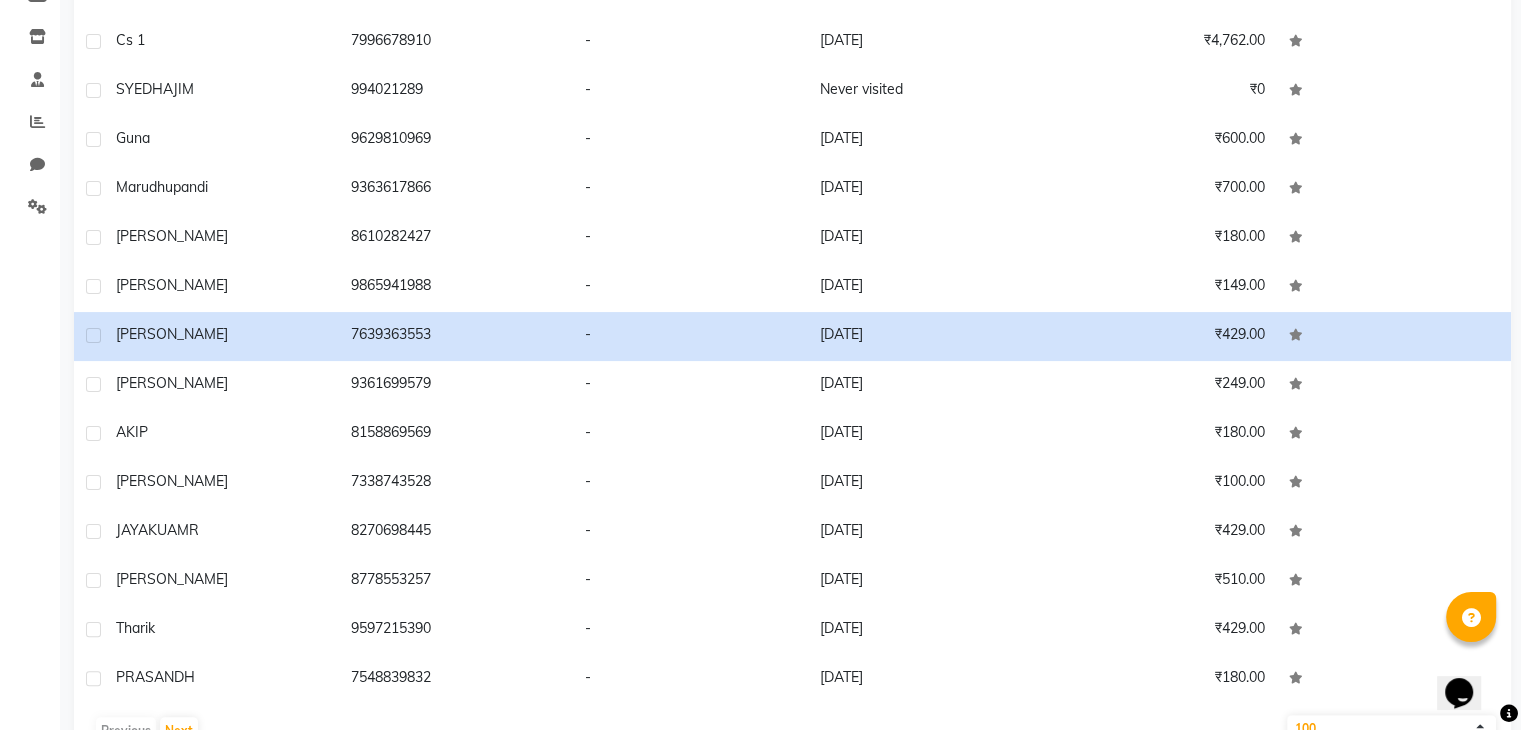scroll, scrollTop: 376, scrollLeft: 0, axis: vertical 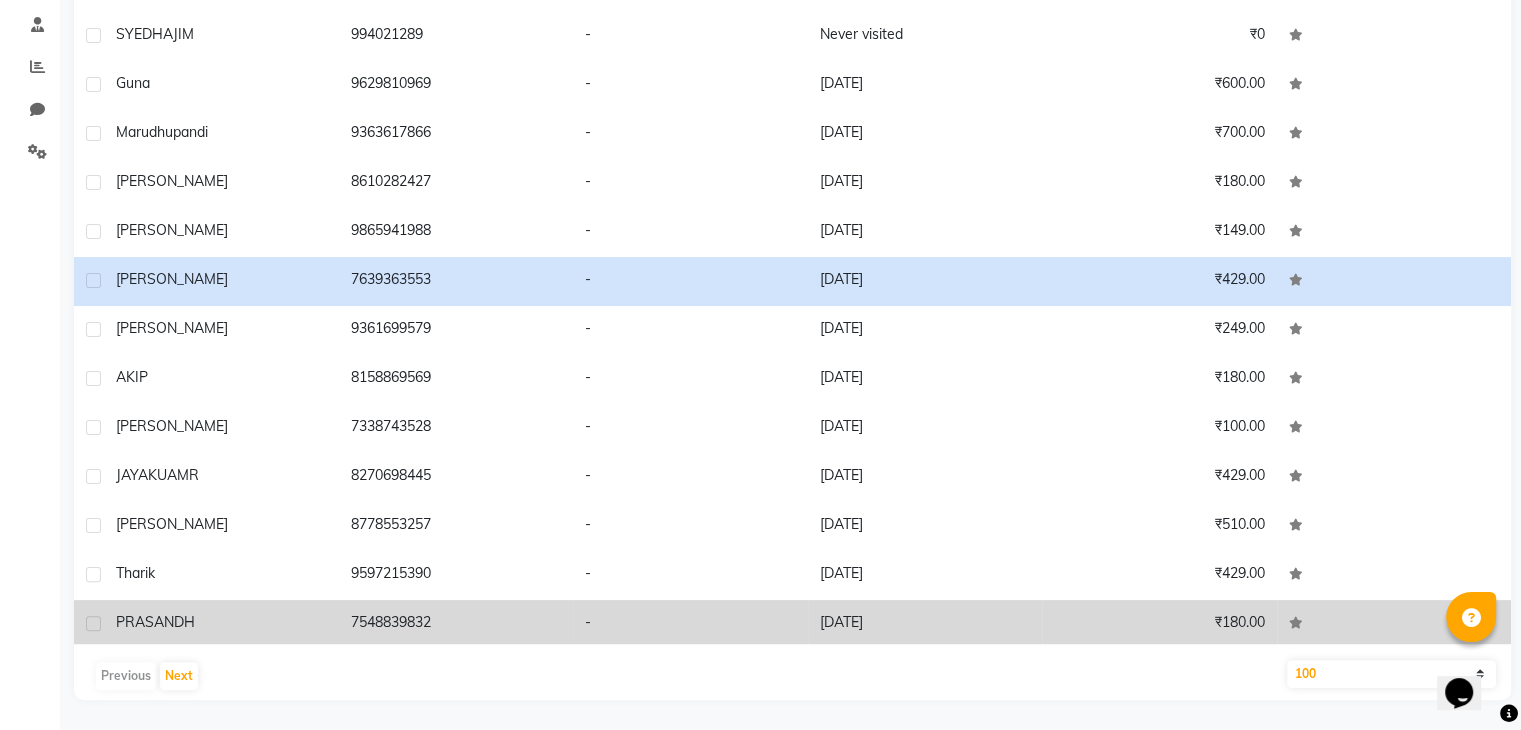 click on "PRASANDH" 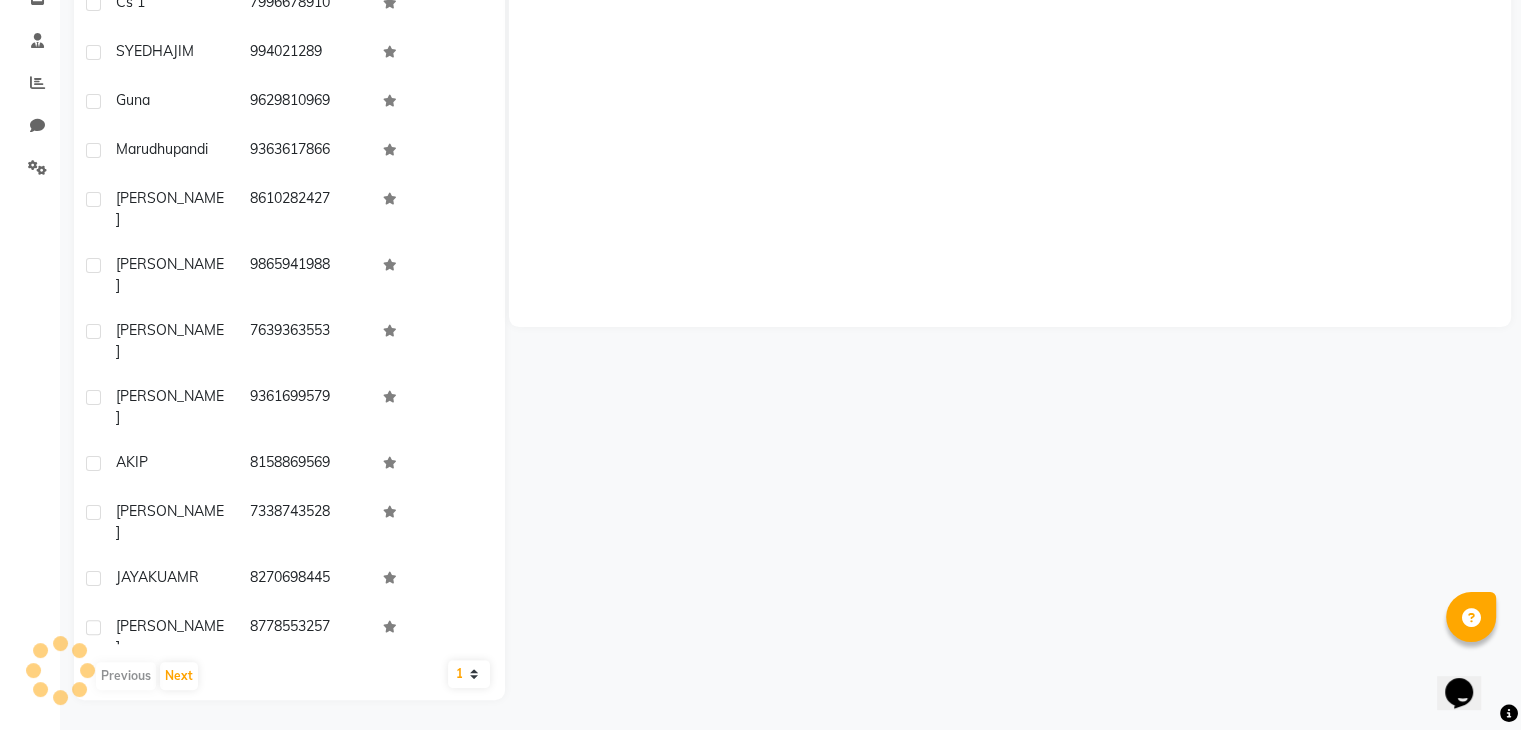 scroll, scrollTop: 360, scrollLeft: 0, axis: vertical 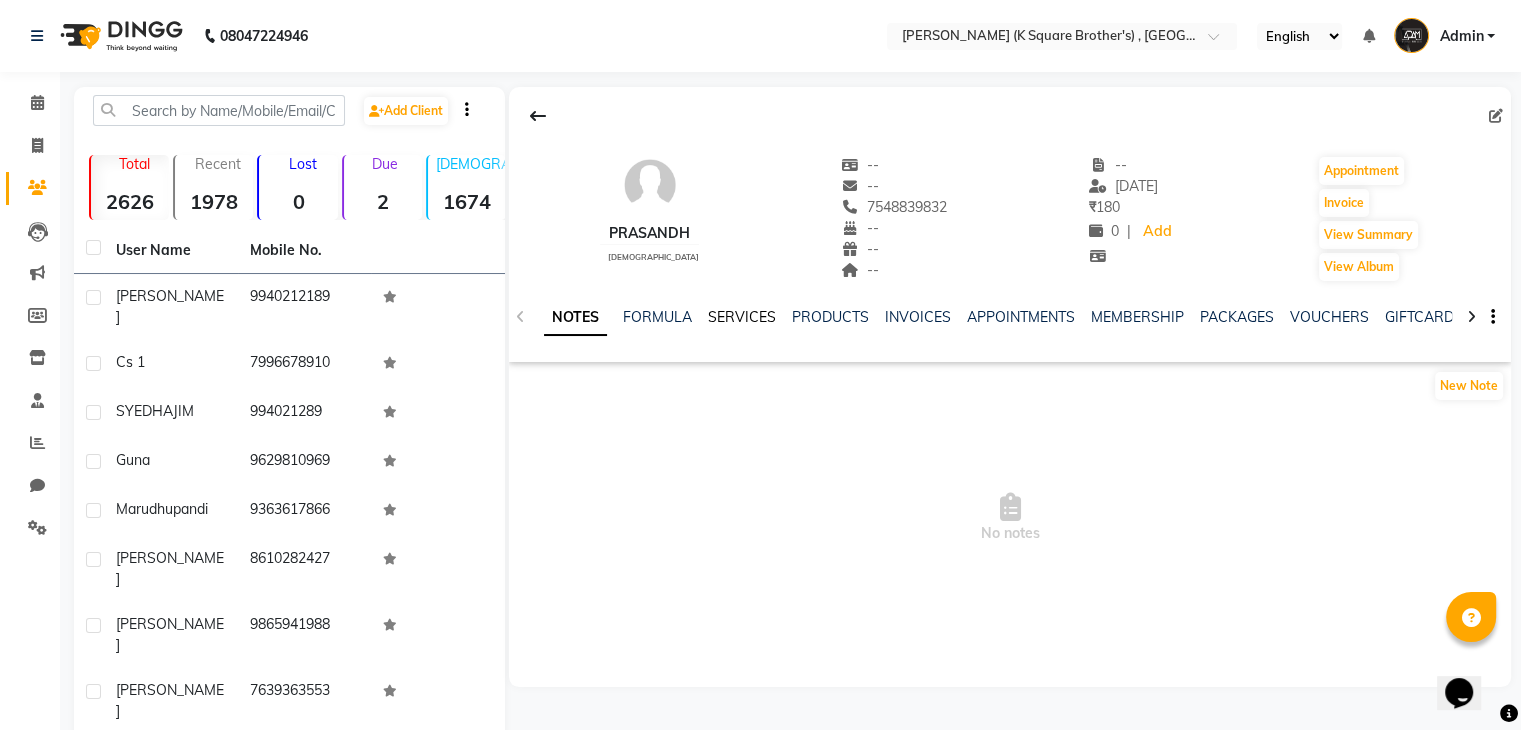 click on "SERVICES" 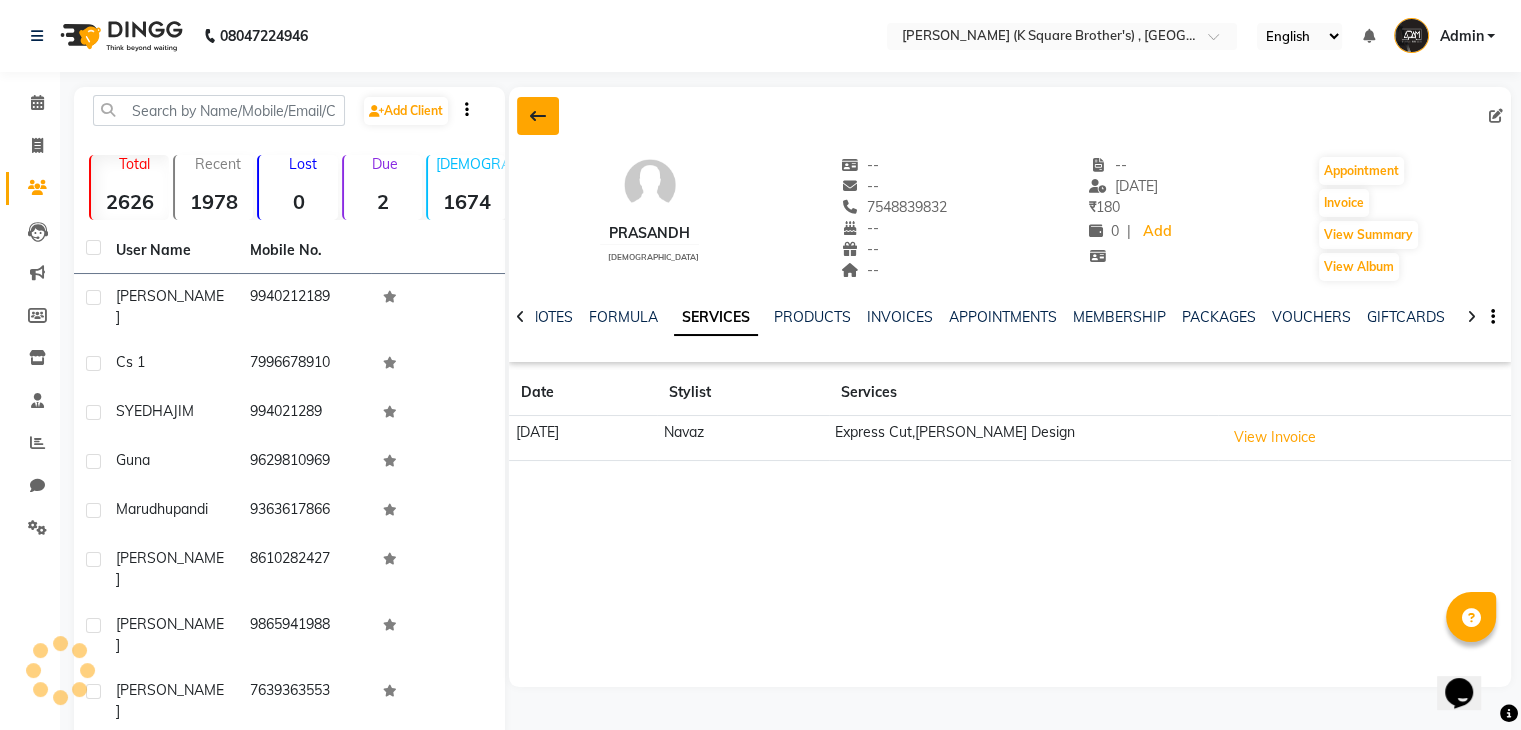 click 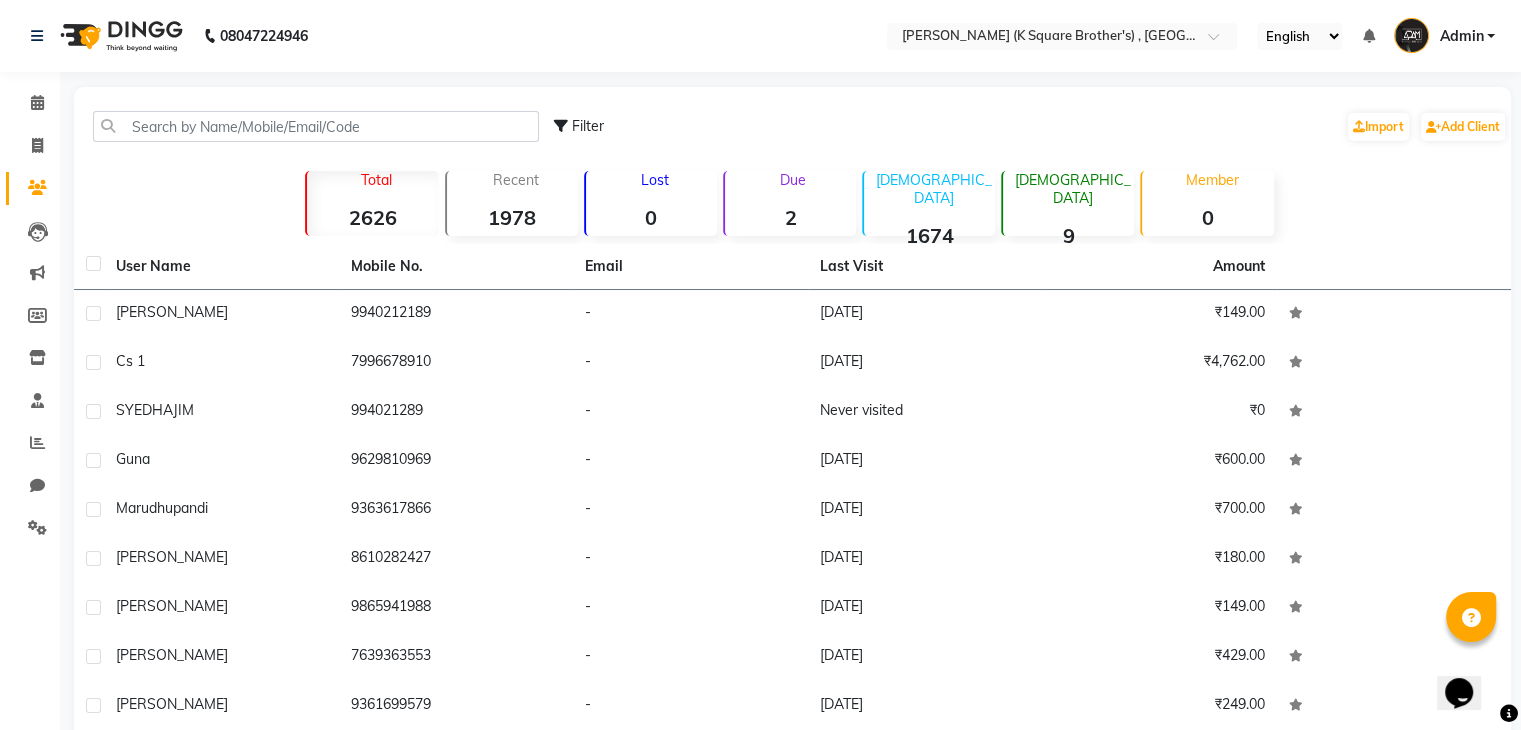 scroll, scrollTop: 638, scrollLeft: 0, axis: vertical 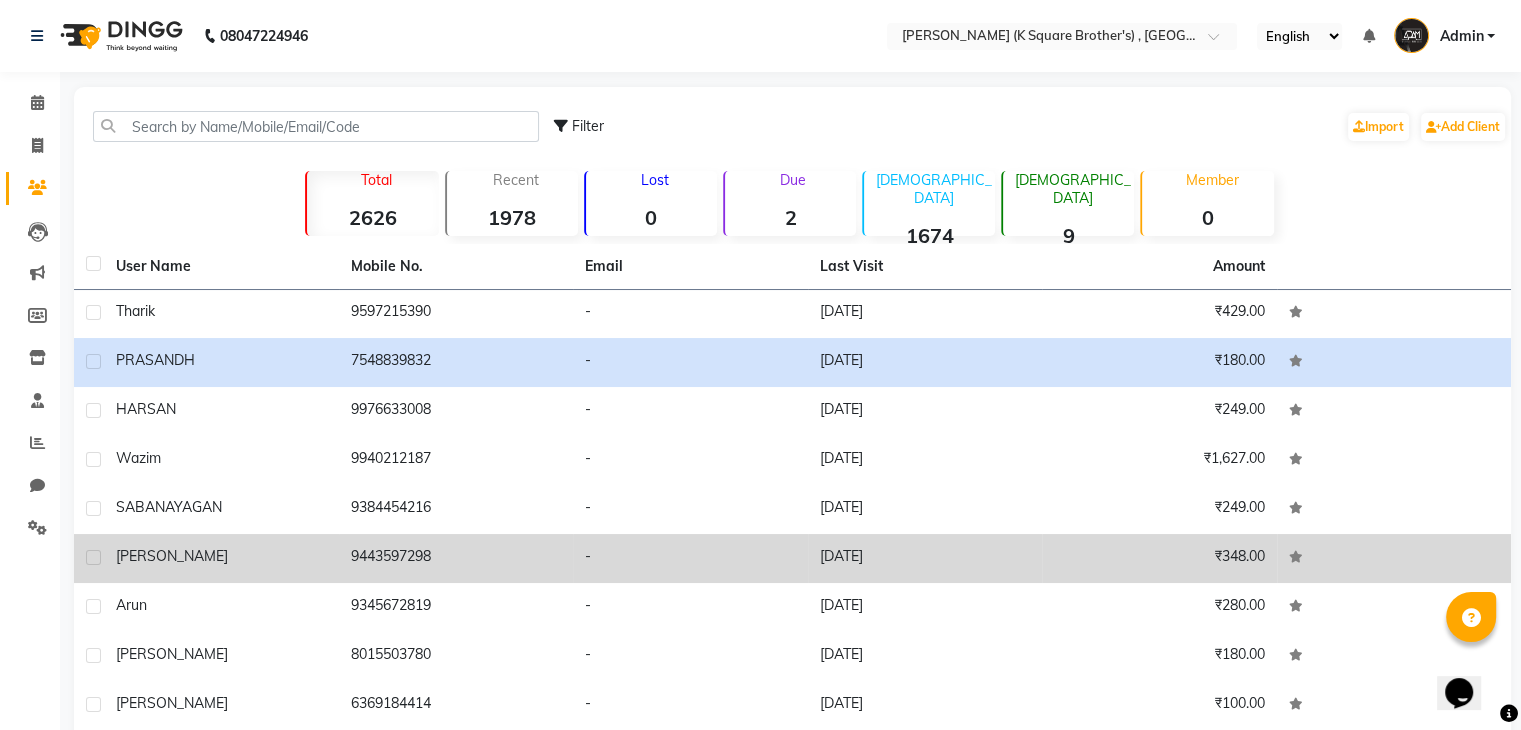 click on "9443597298" 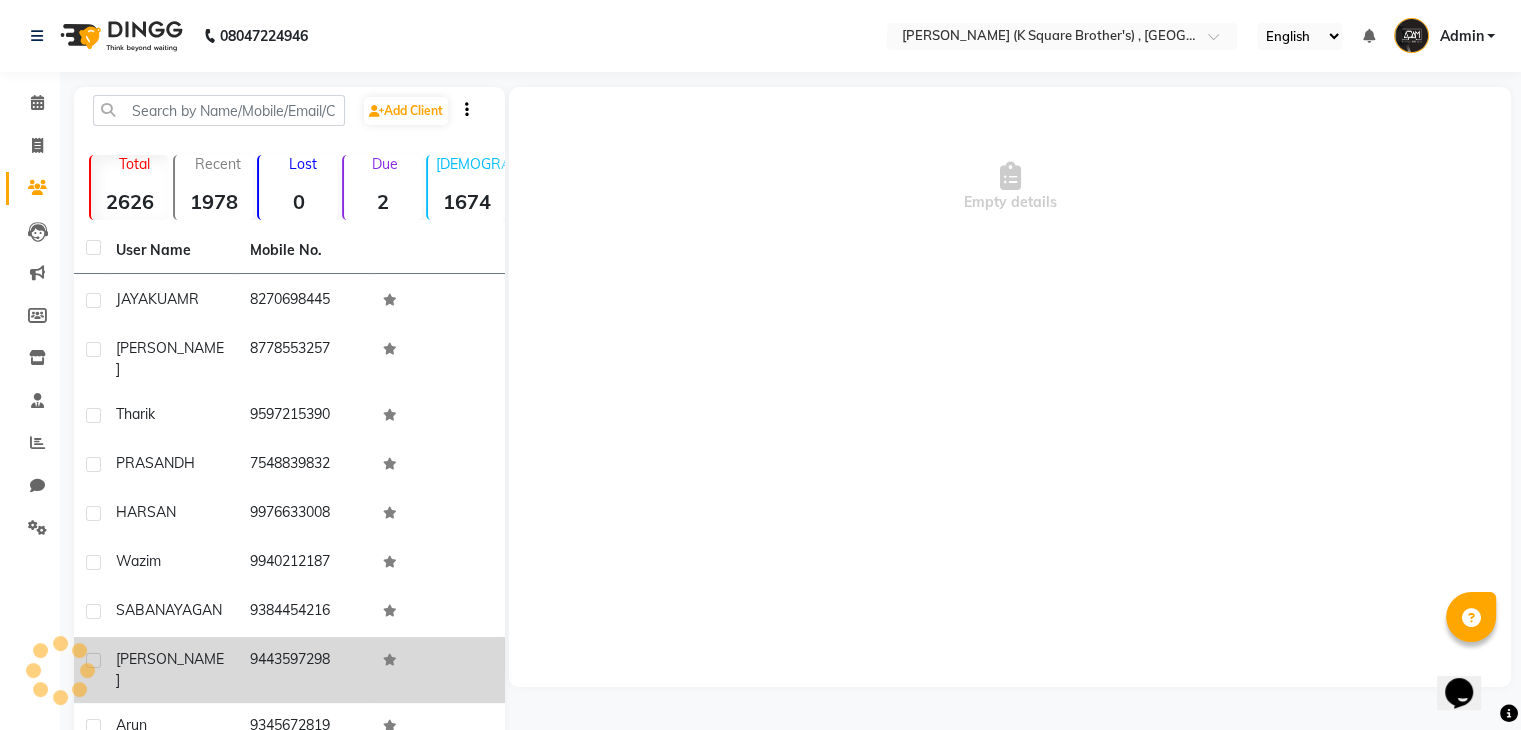scroll, scrollTop: 656, scrollLeft: 0, axis: vertical 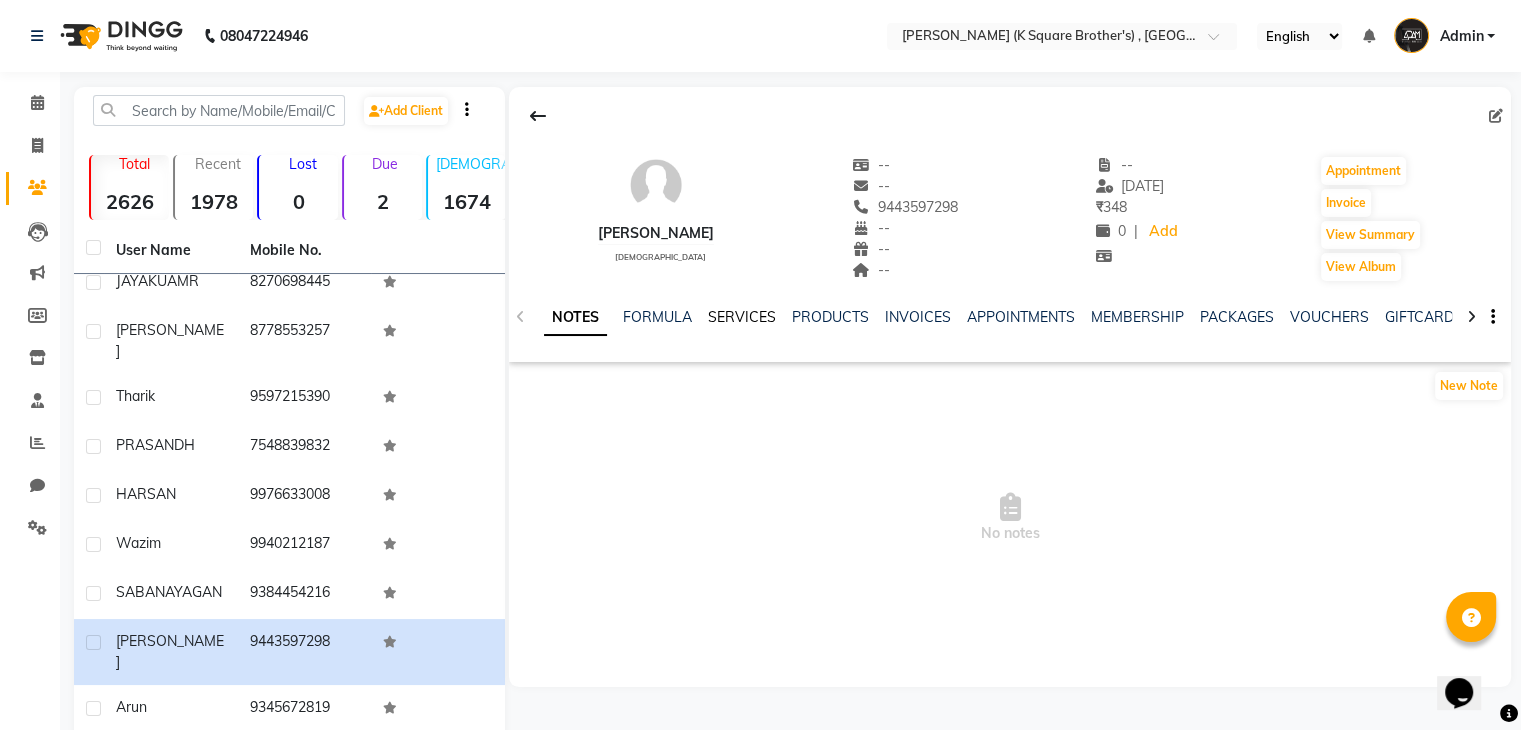 click on "SERVICES" 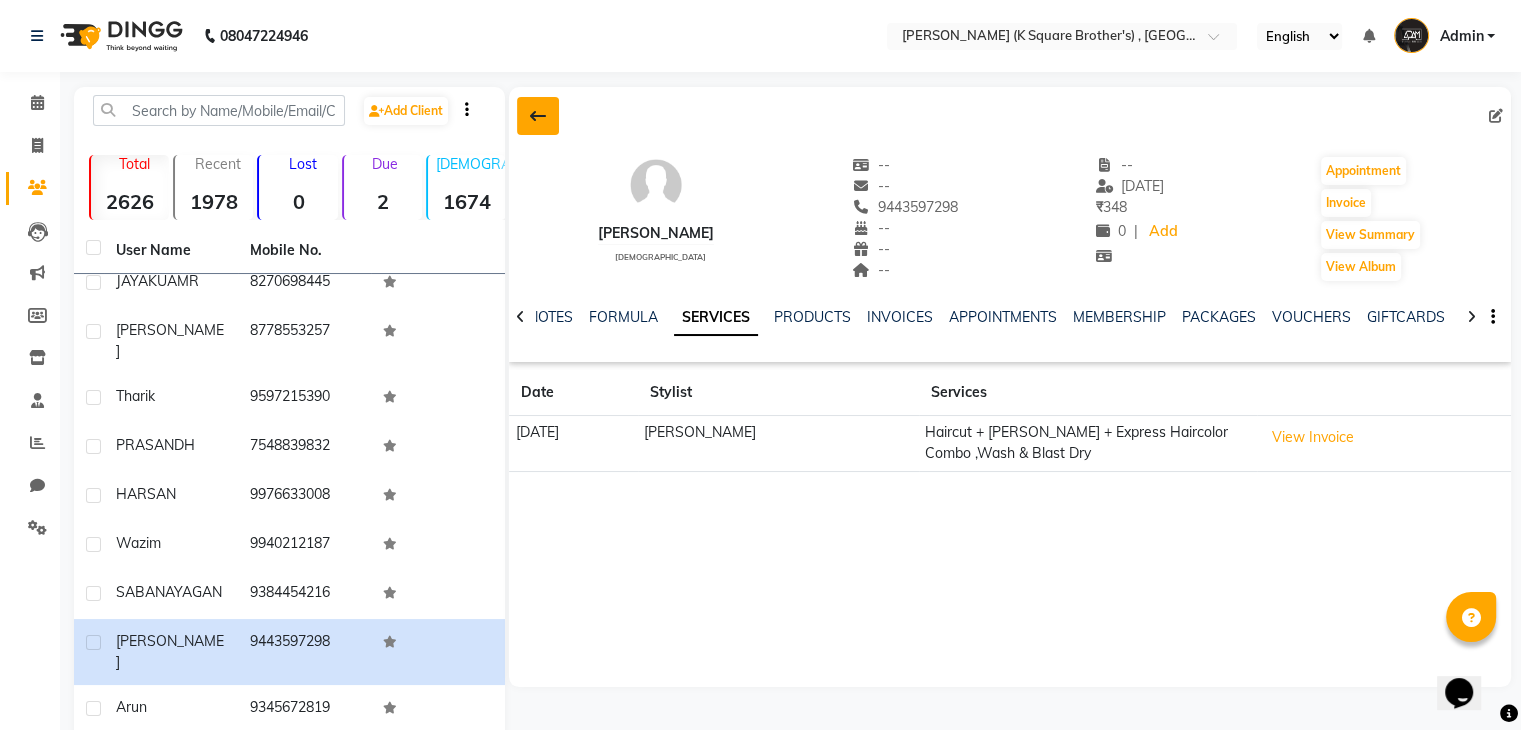 click 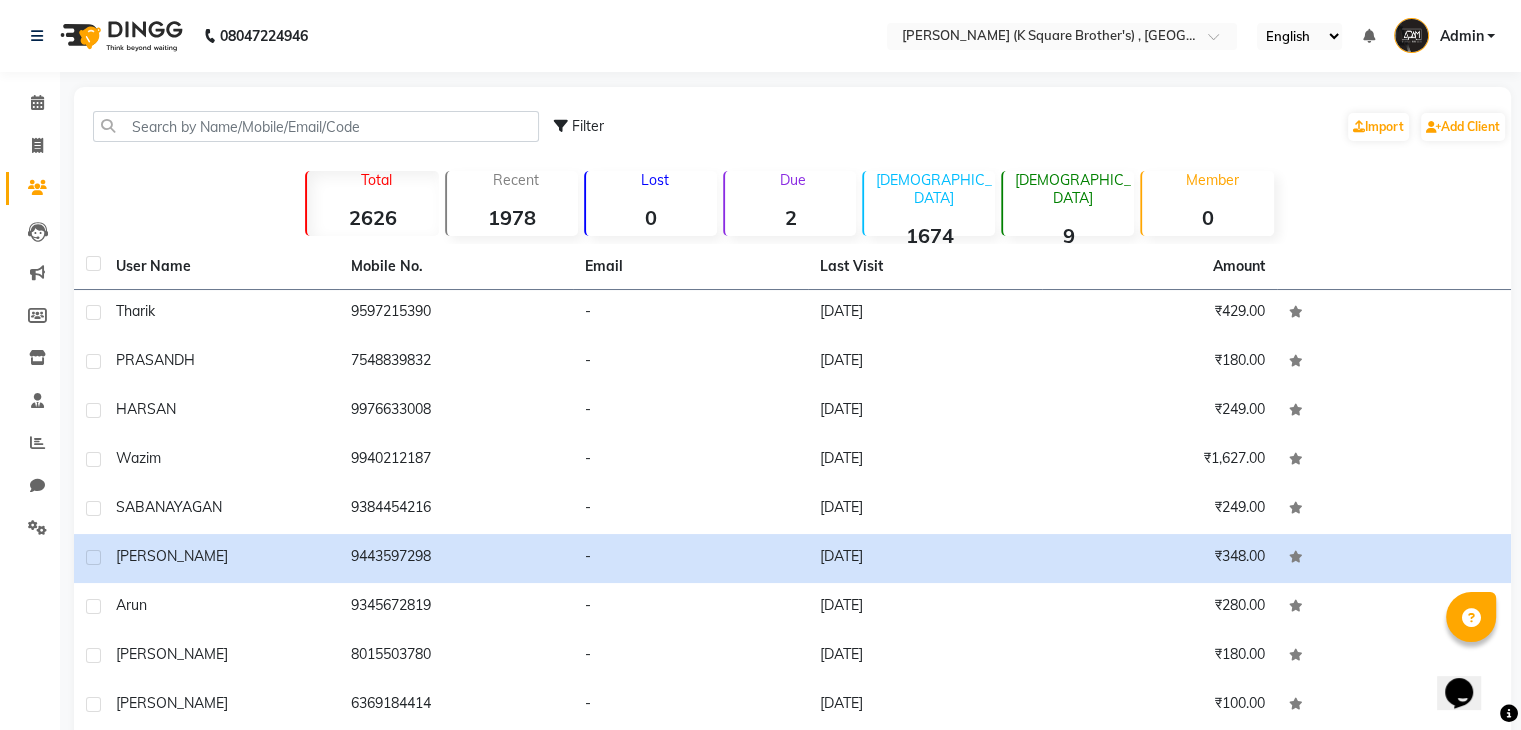 scroll, scrollTop: 1276, scrollLeft: 0, axis: vertical 